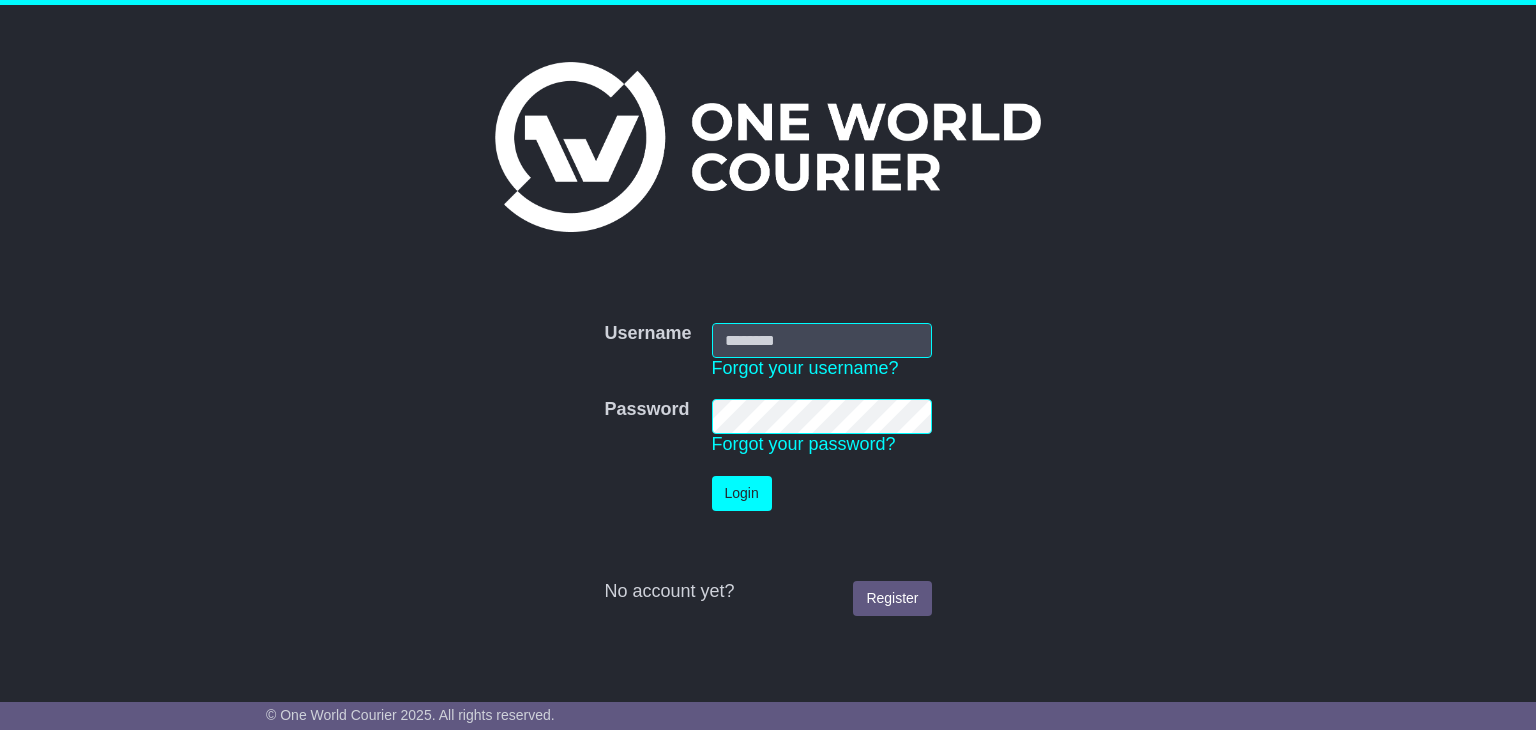 scroll, scrollTop: 0, scrollLeft: 0, axis: both 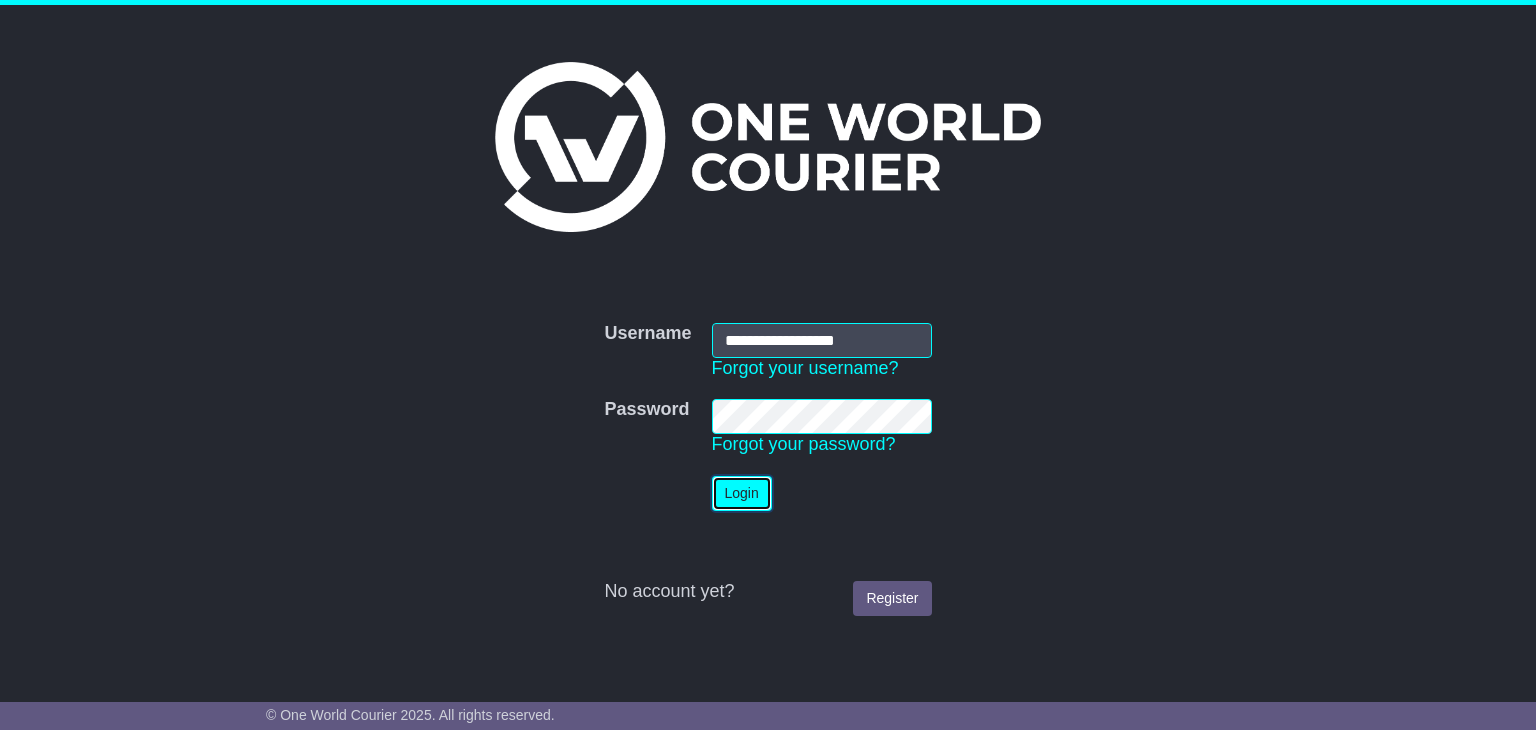 click on "Login" at bounding box center (742, 493) 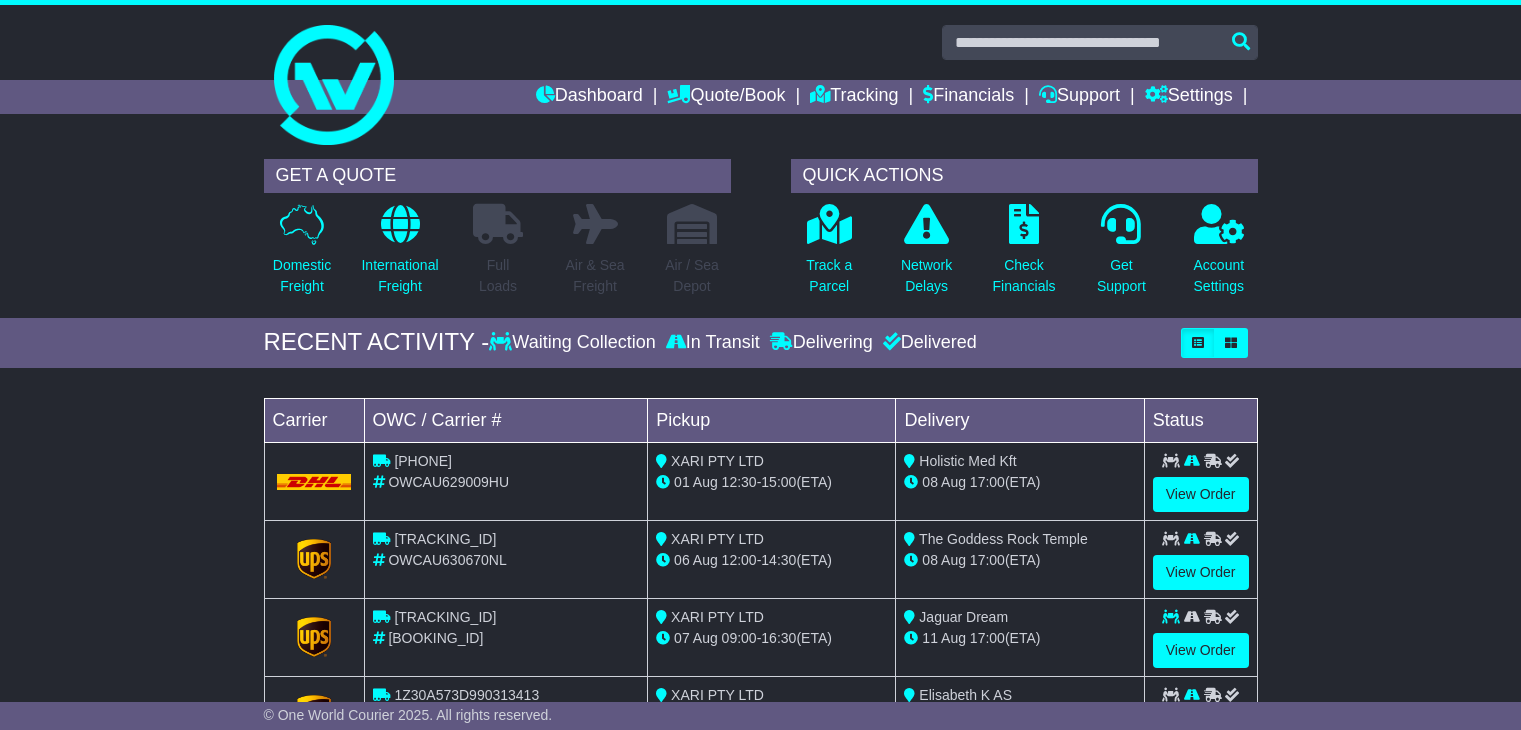 scroll, scrollTop: 0, scrollLeft: 0, axis: both 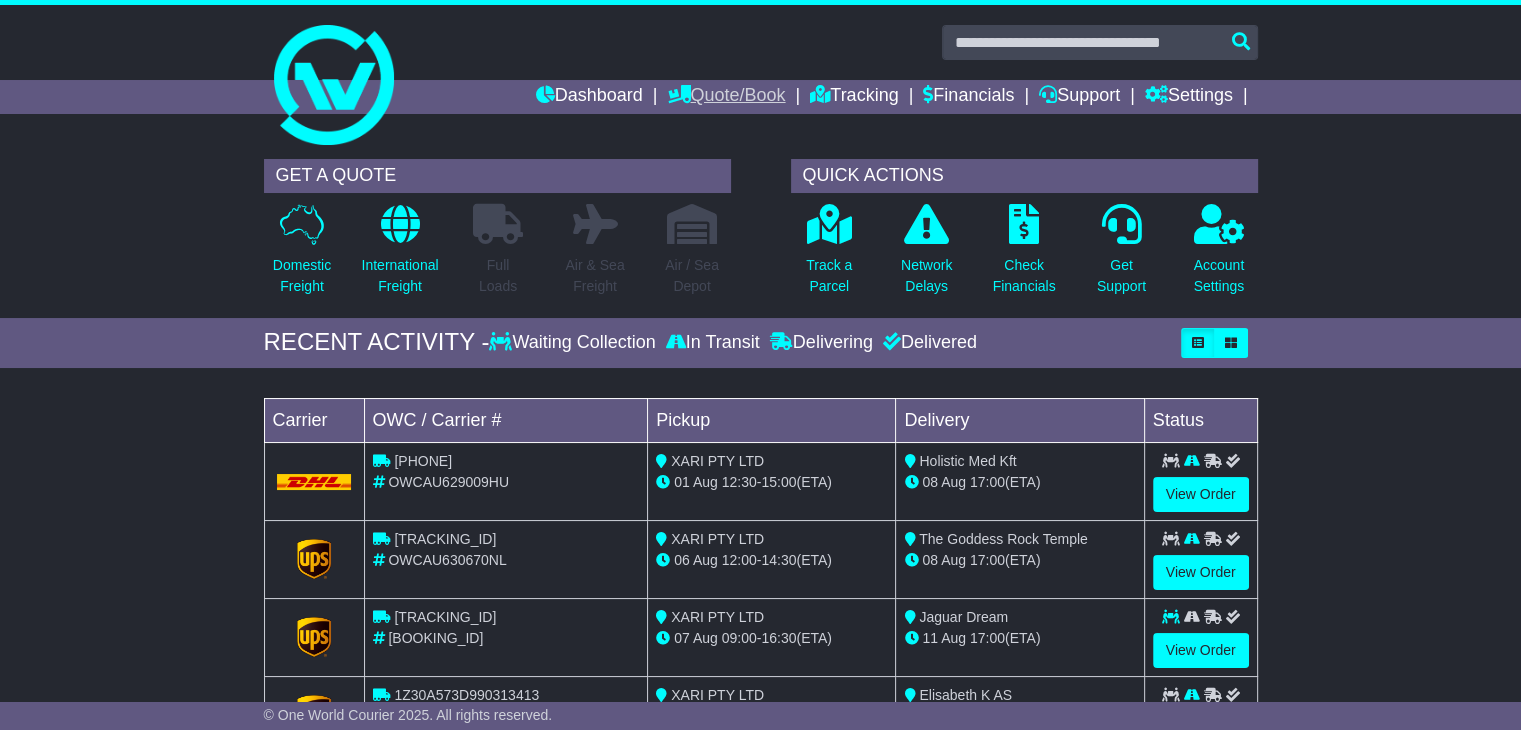 click on "Quote/Book" at bounding box center [726, 97] 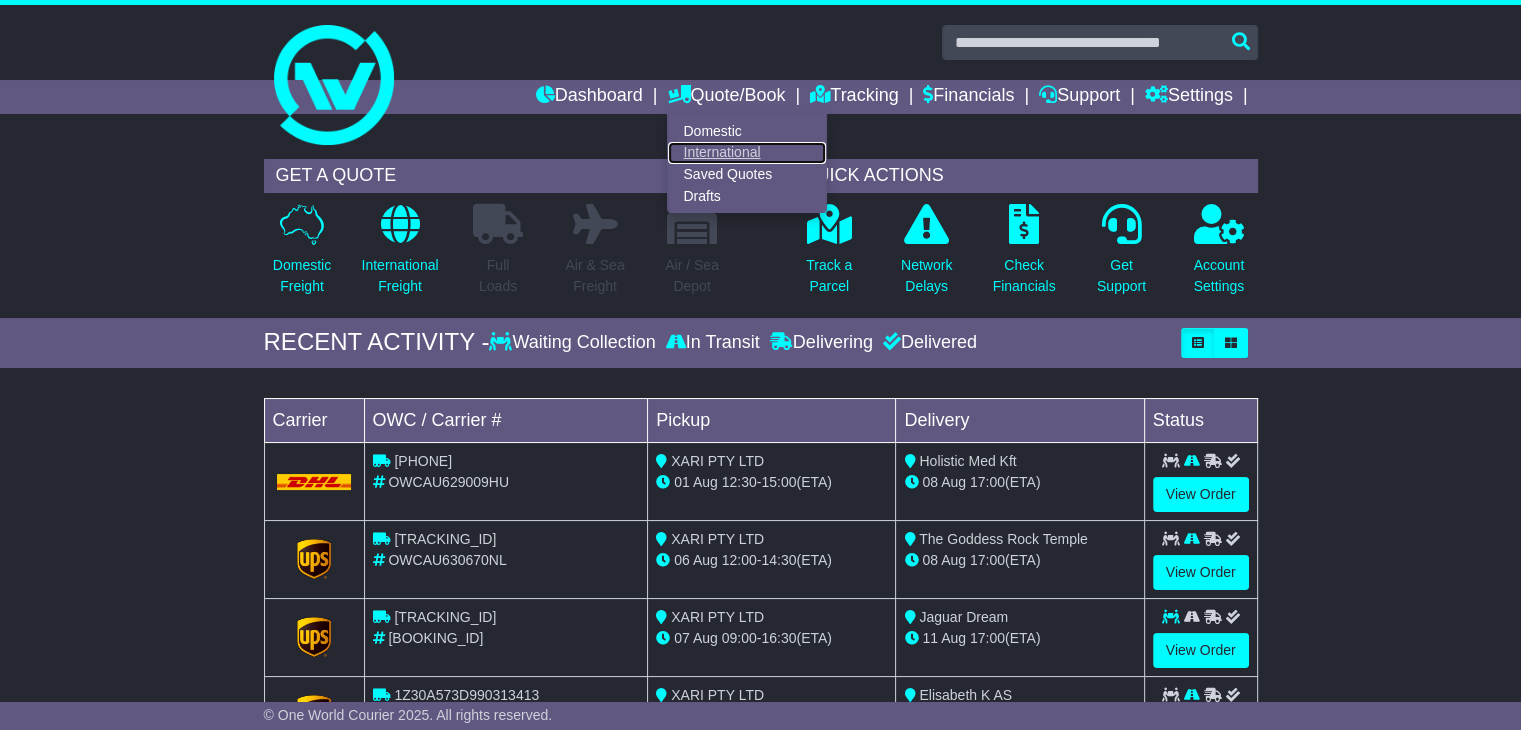 click on "International" at bounding box center [747, 153] 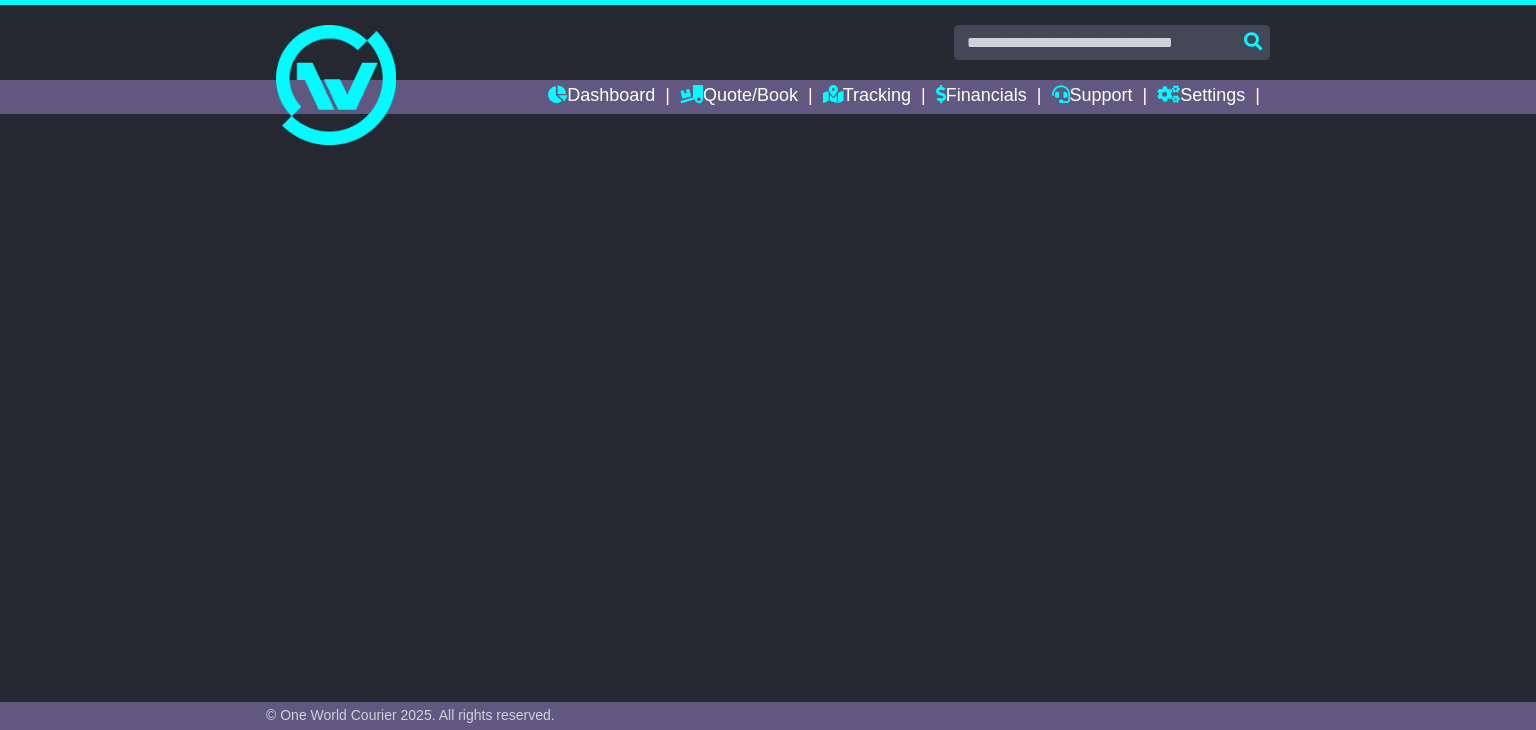 scroll, scrollTop: 0, scrollLeft: 0, axis: both 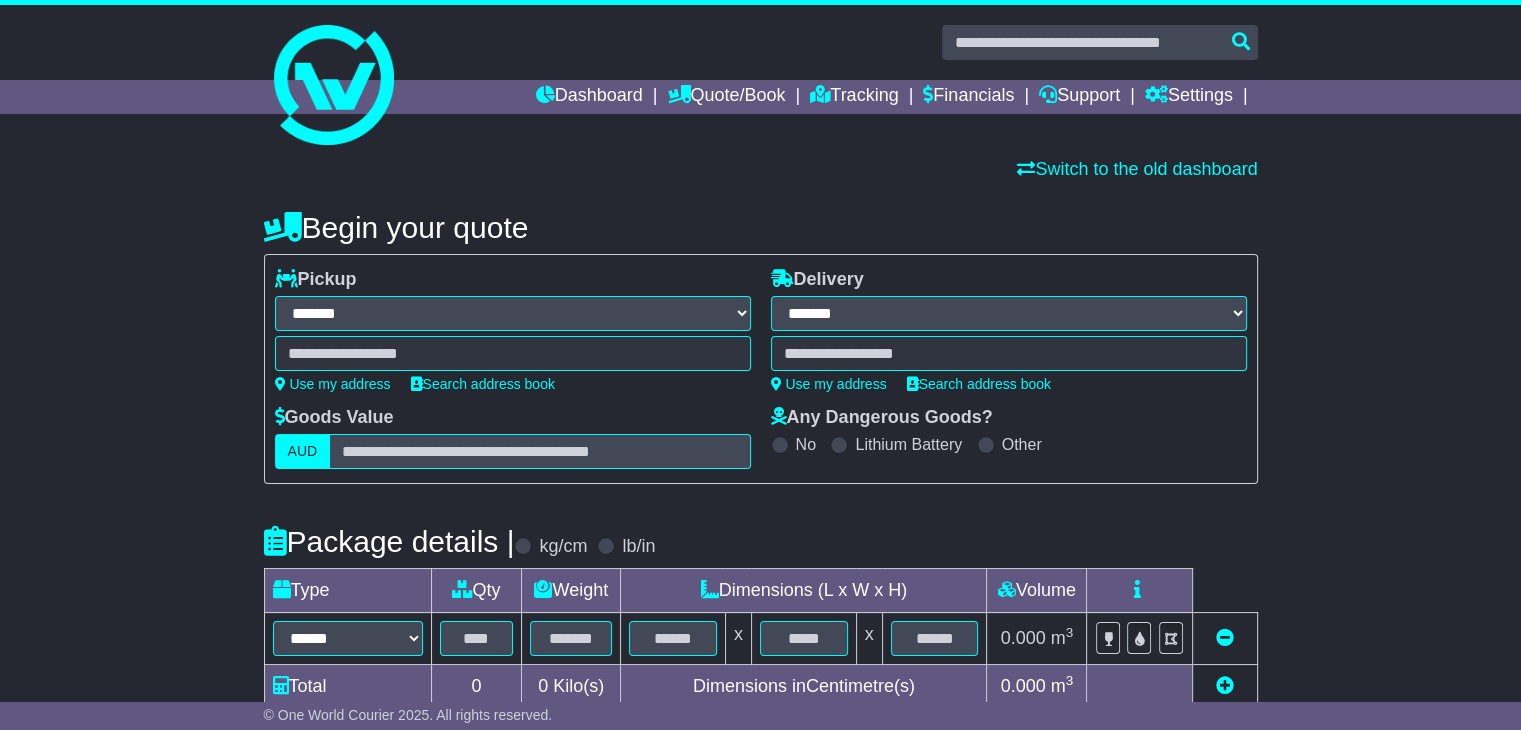 click at bounding box center [513, 353] 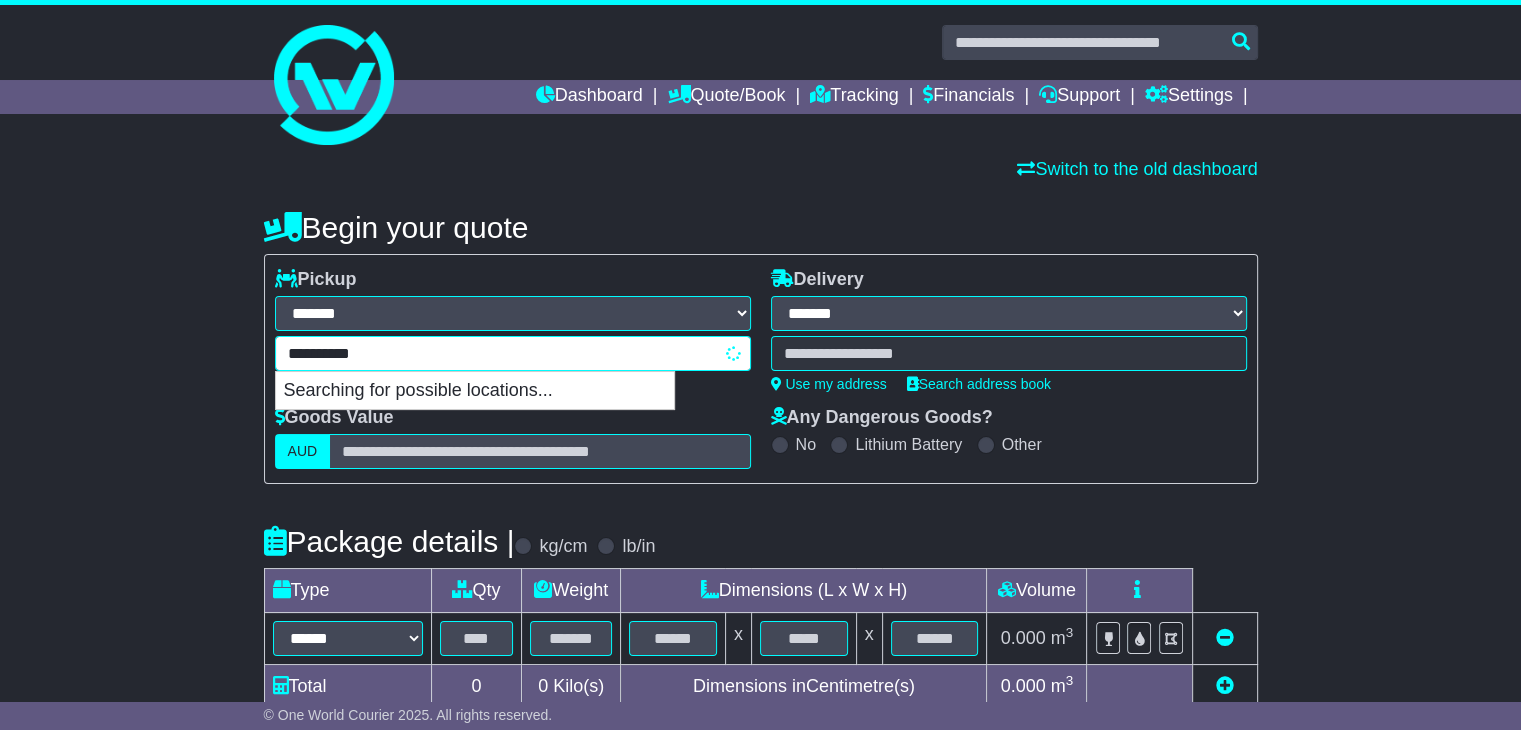 type on "**********" 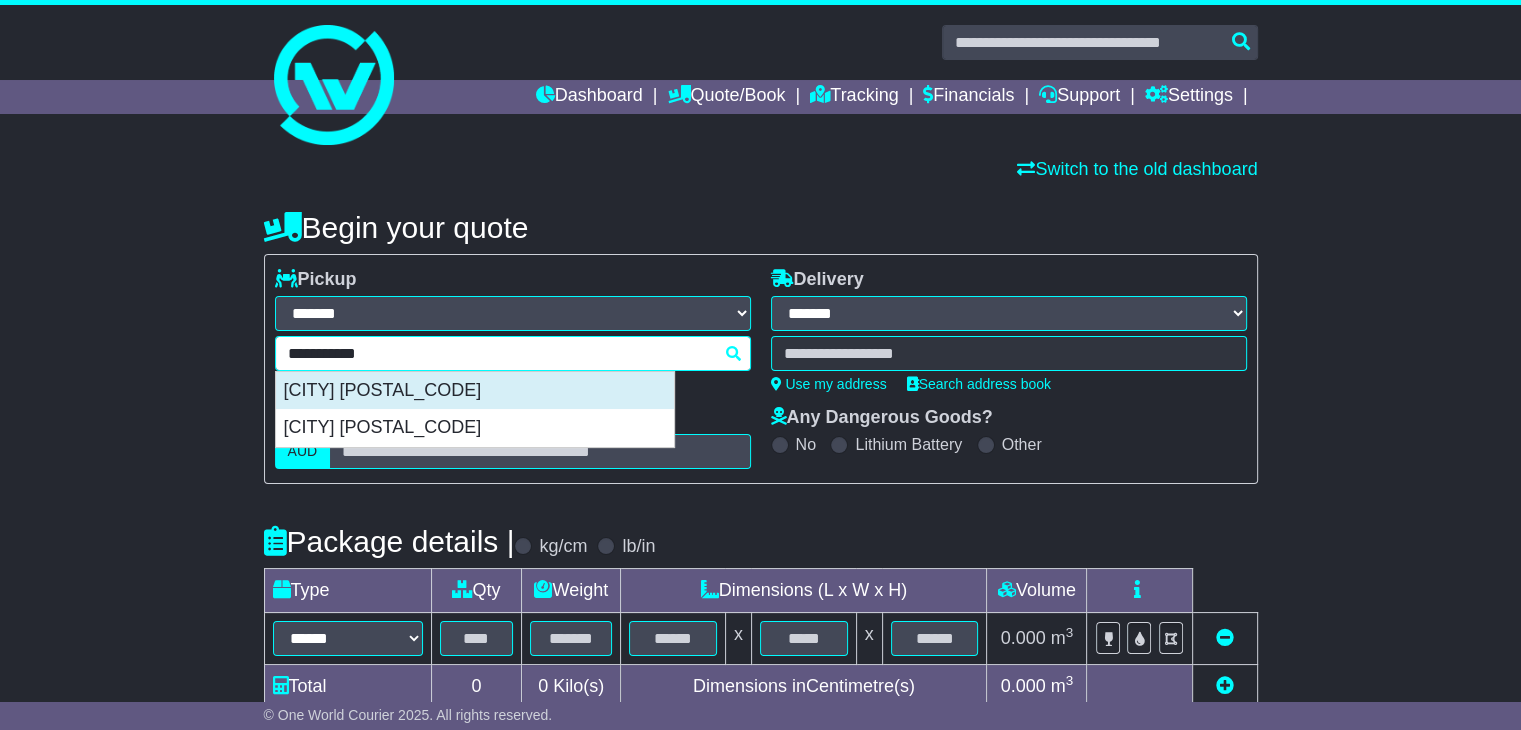 click on "[CITY] [POSTAL_CODE]" at bounding box center [475, 391] 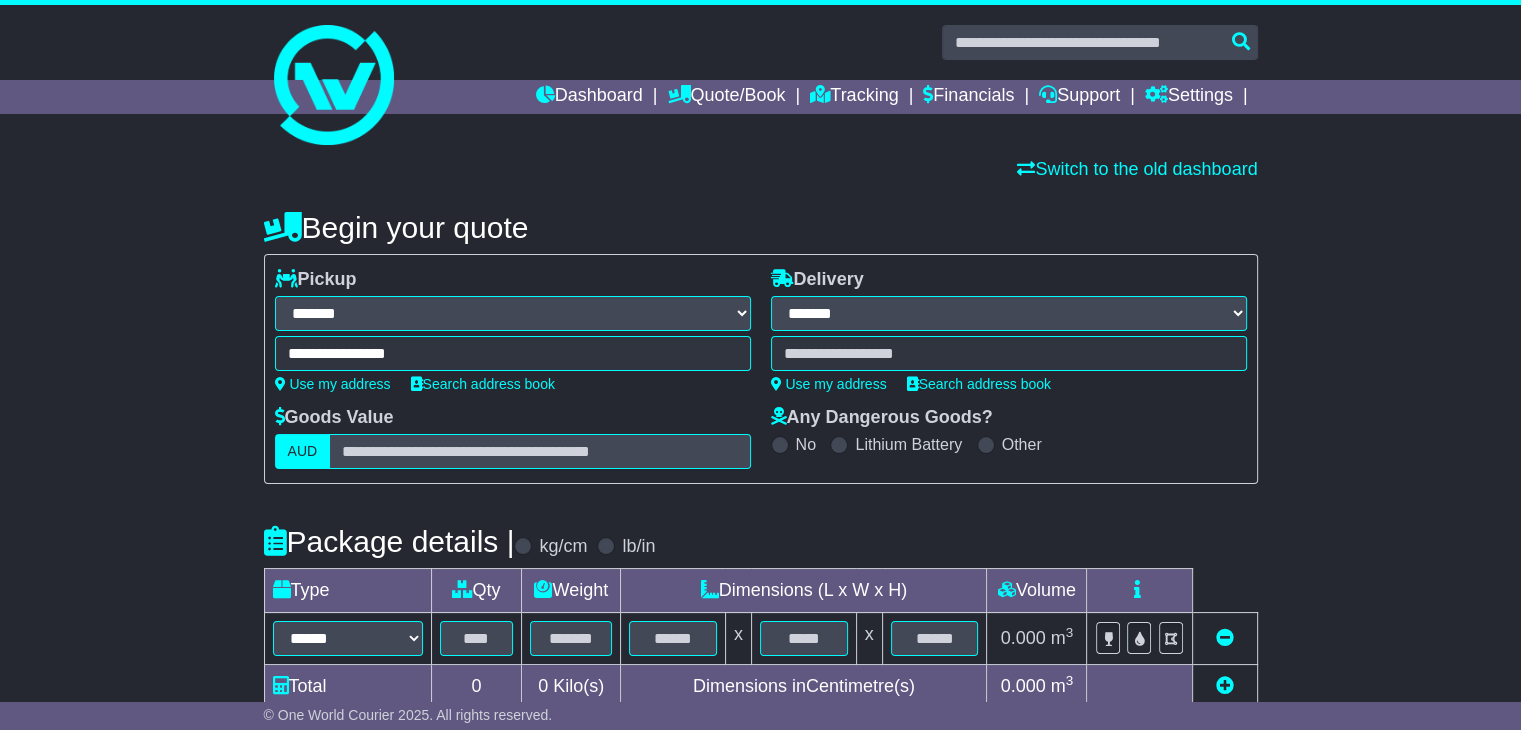 type on "**********" 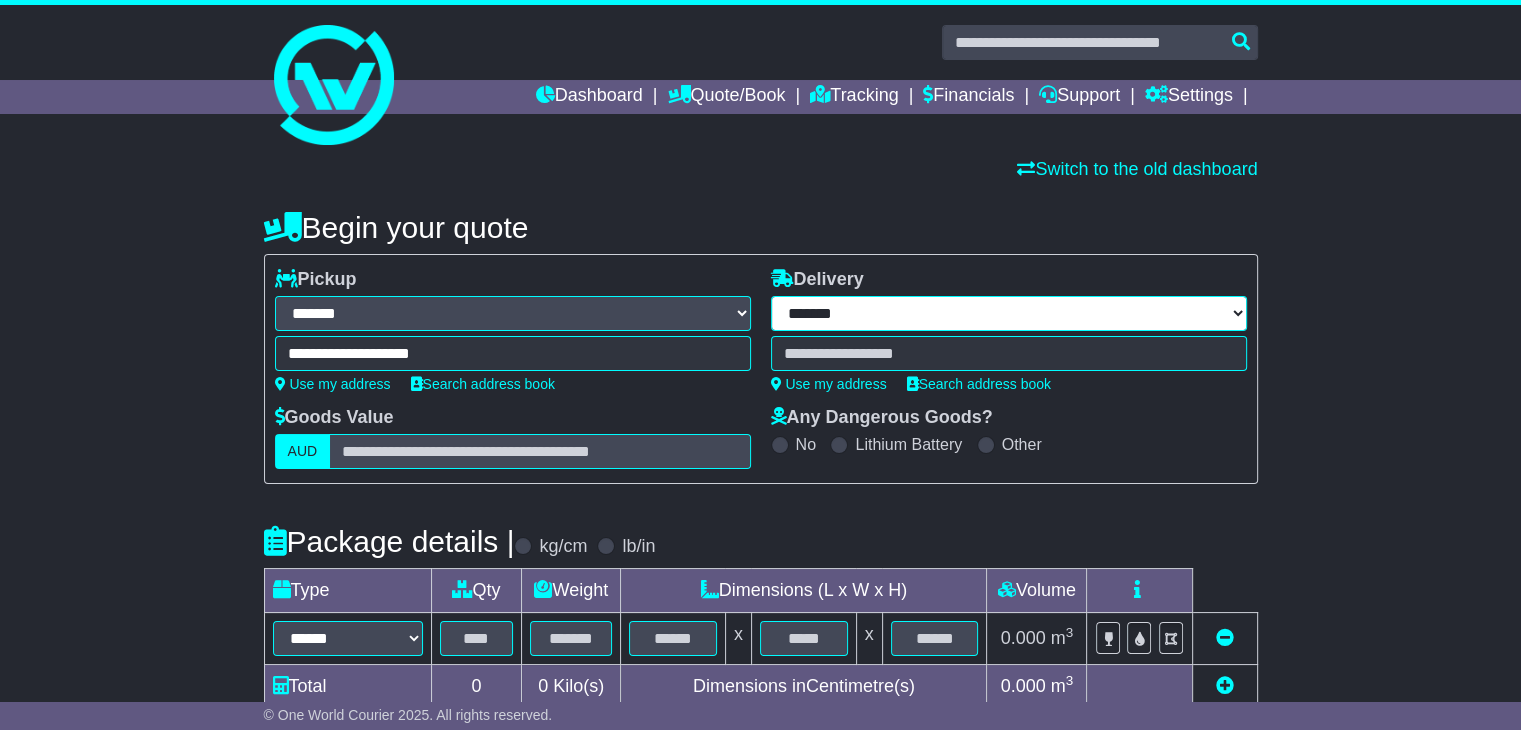 click on "**********" at bounding box center [1009, 313] 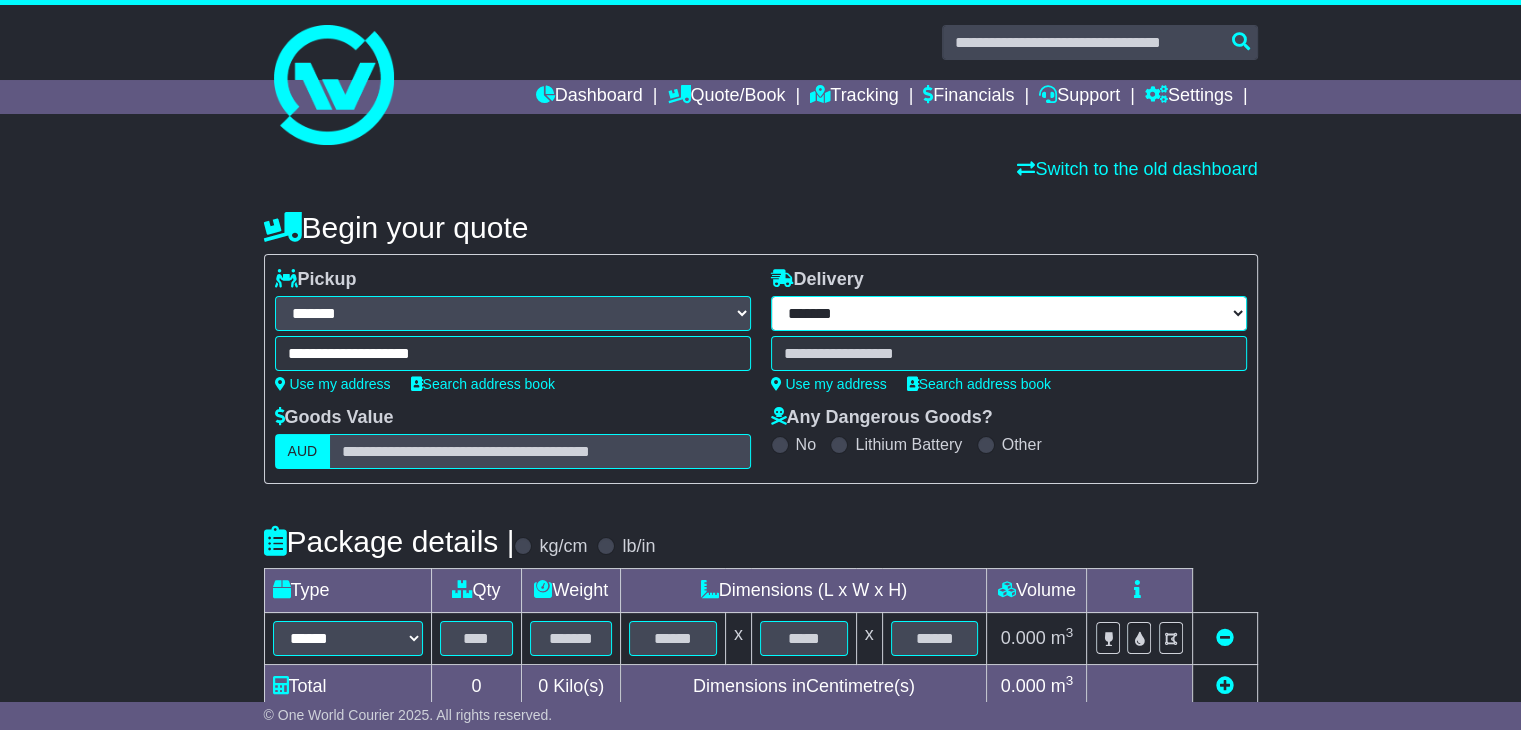 select on "***" 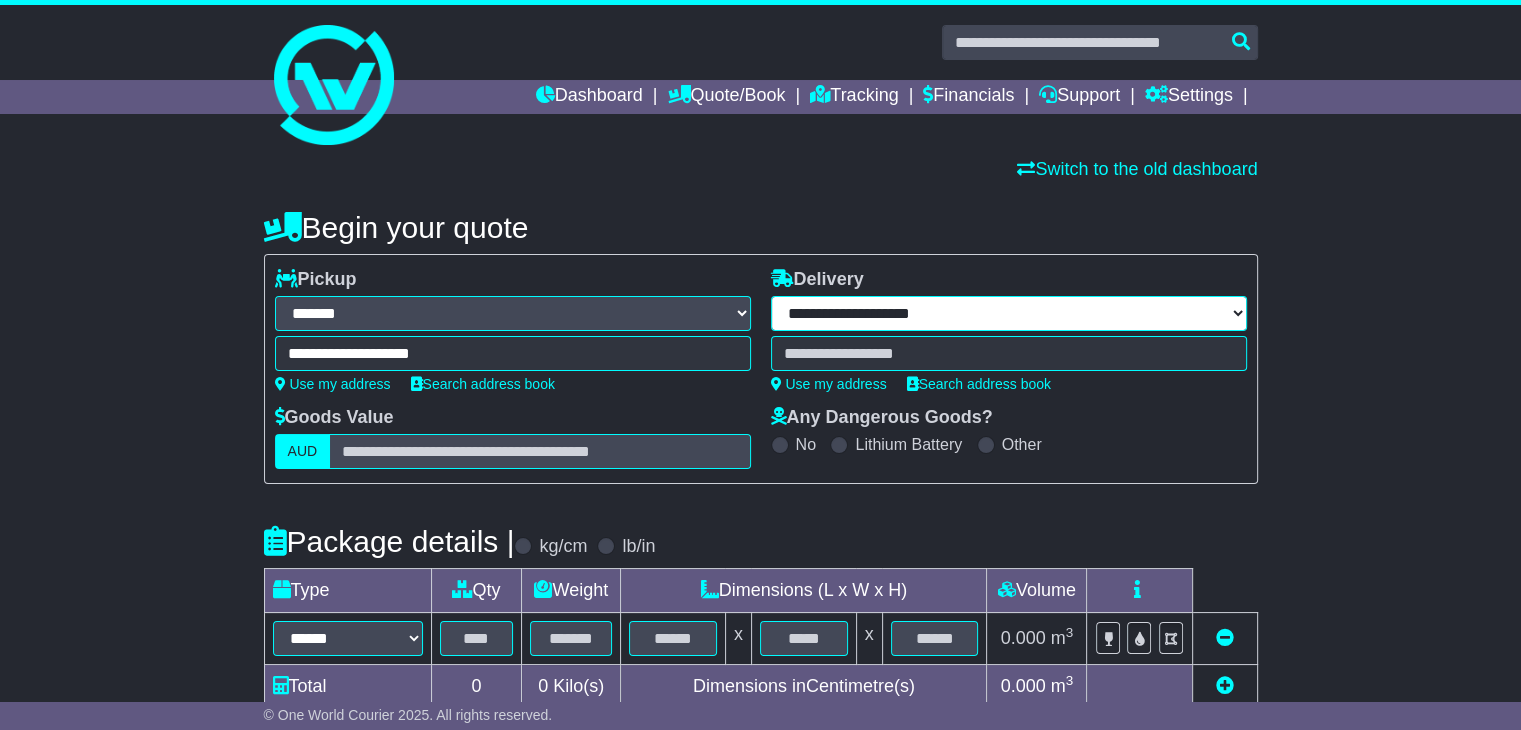 click on "**********" at bounding box center (1009, 313) 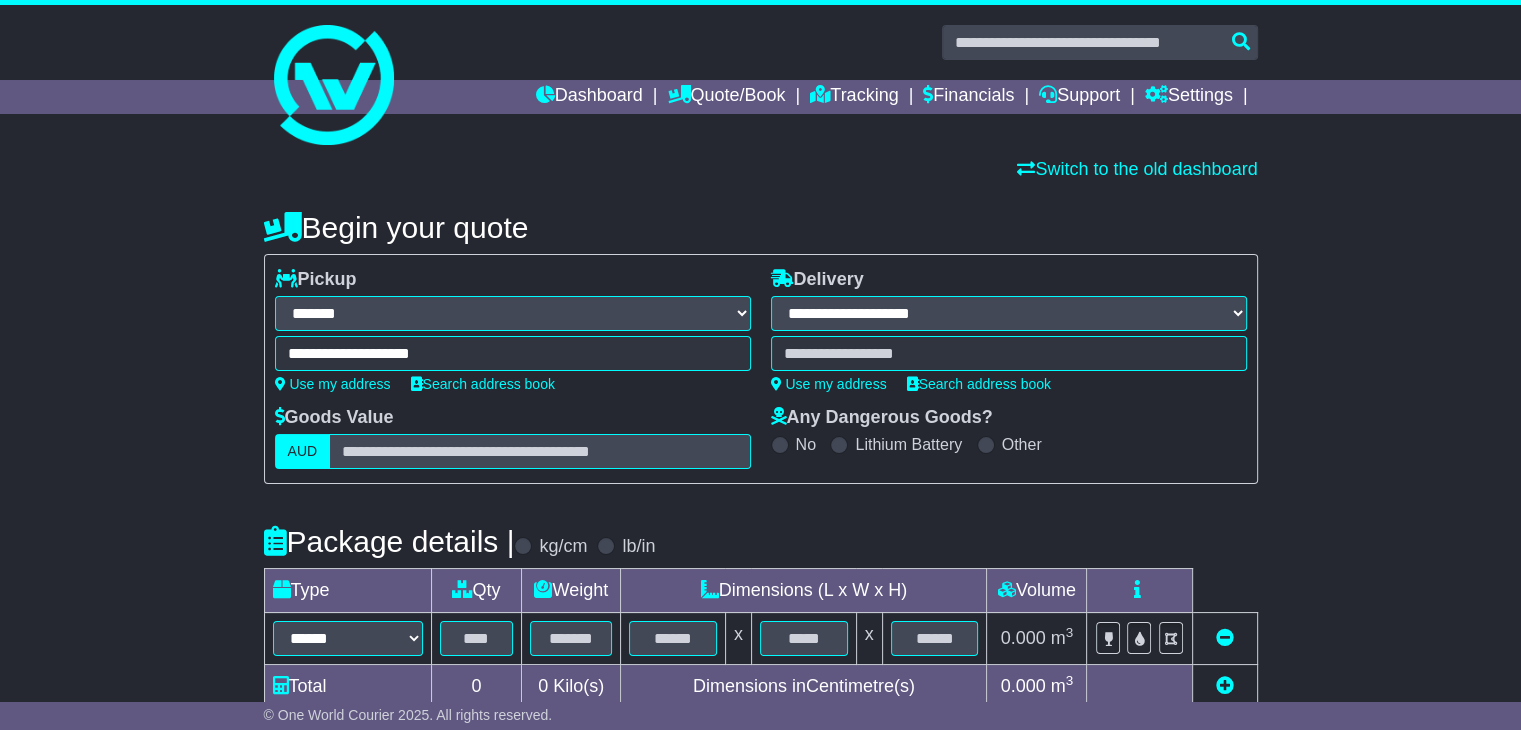 click at bounding box center [1009, 353] 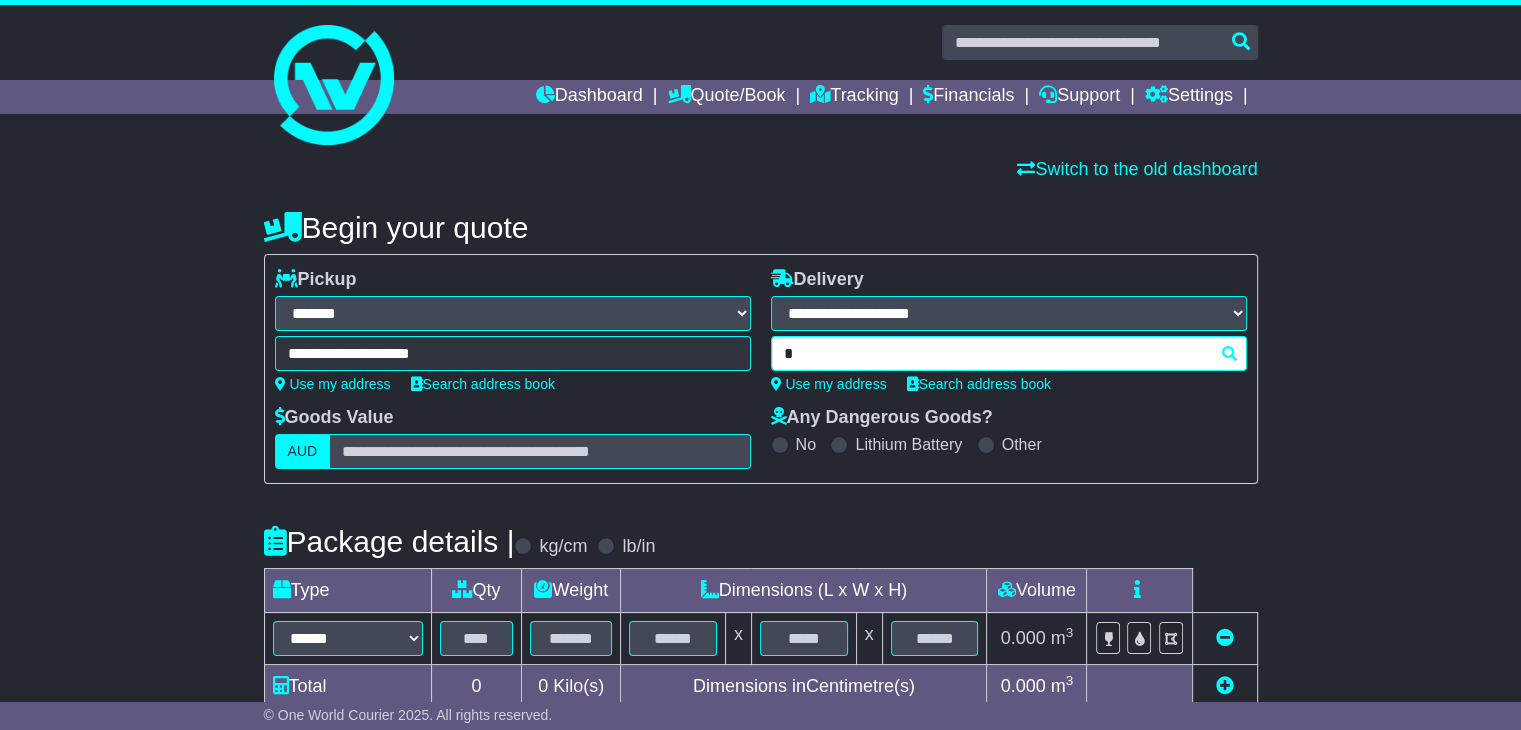 type on "**" 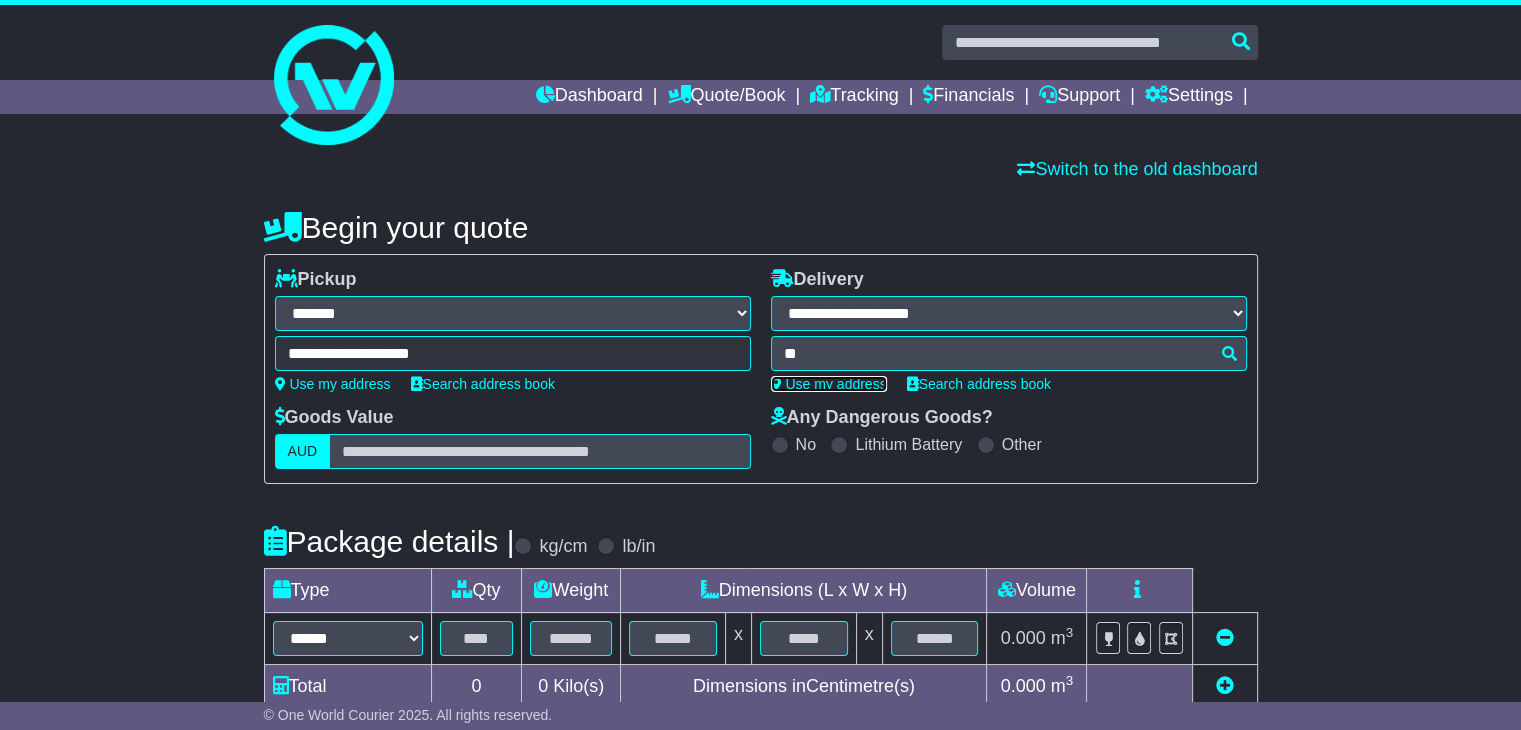 click on "Use my address" at bounding box center [829, 384] 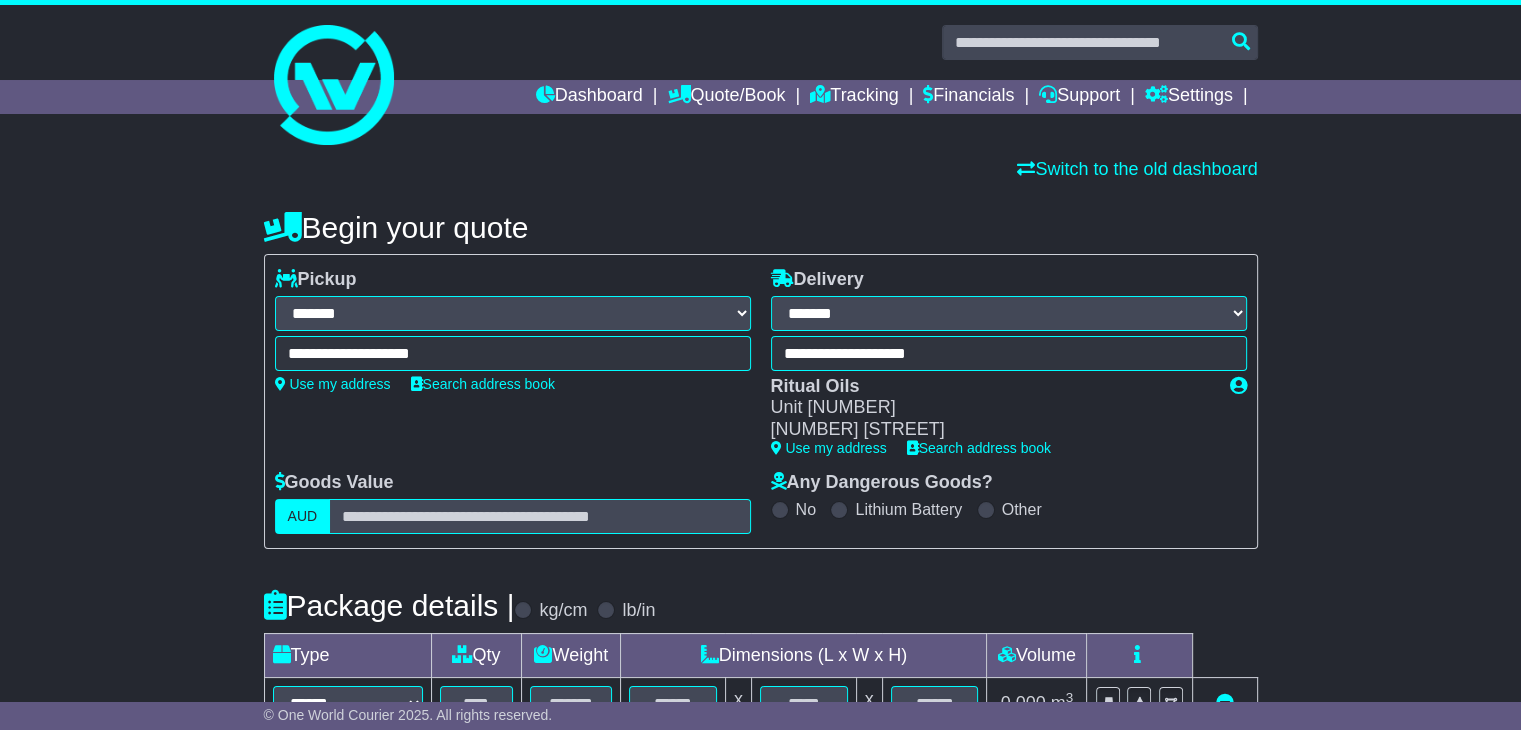 click on "**********" at bounding box center (1009, 333) 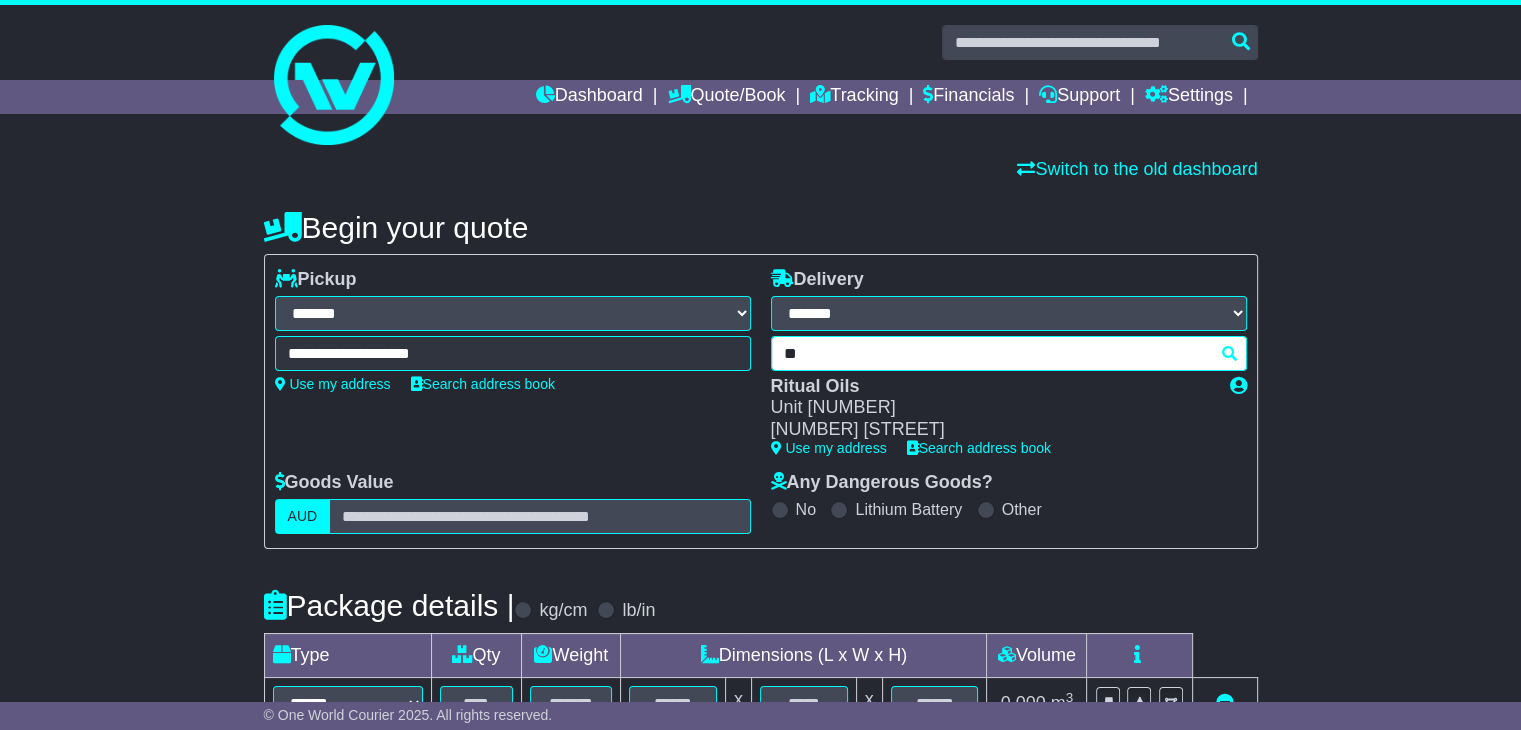 click on "**********" at bounding box center (1009, 353) 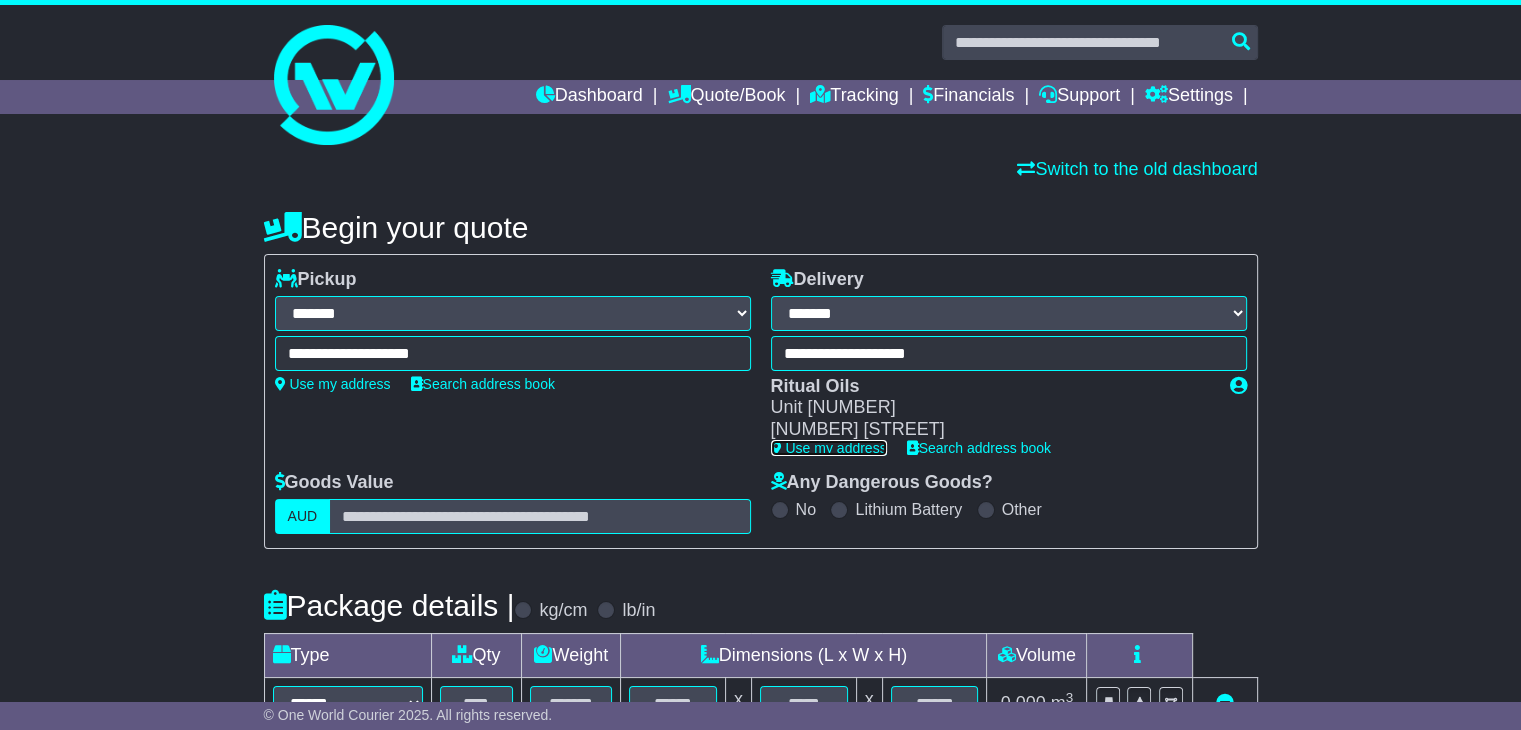 click on "Use my address" at bounding box center [829, 448] 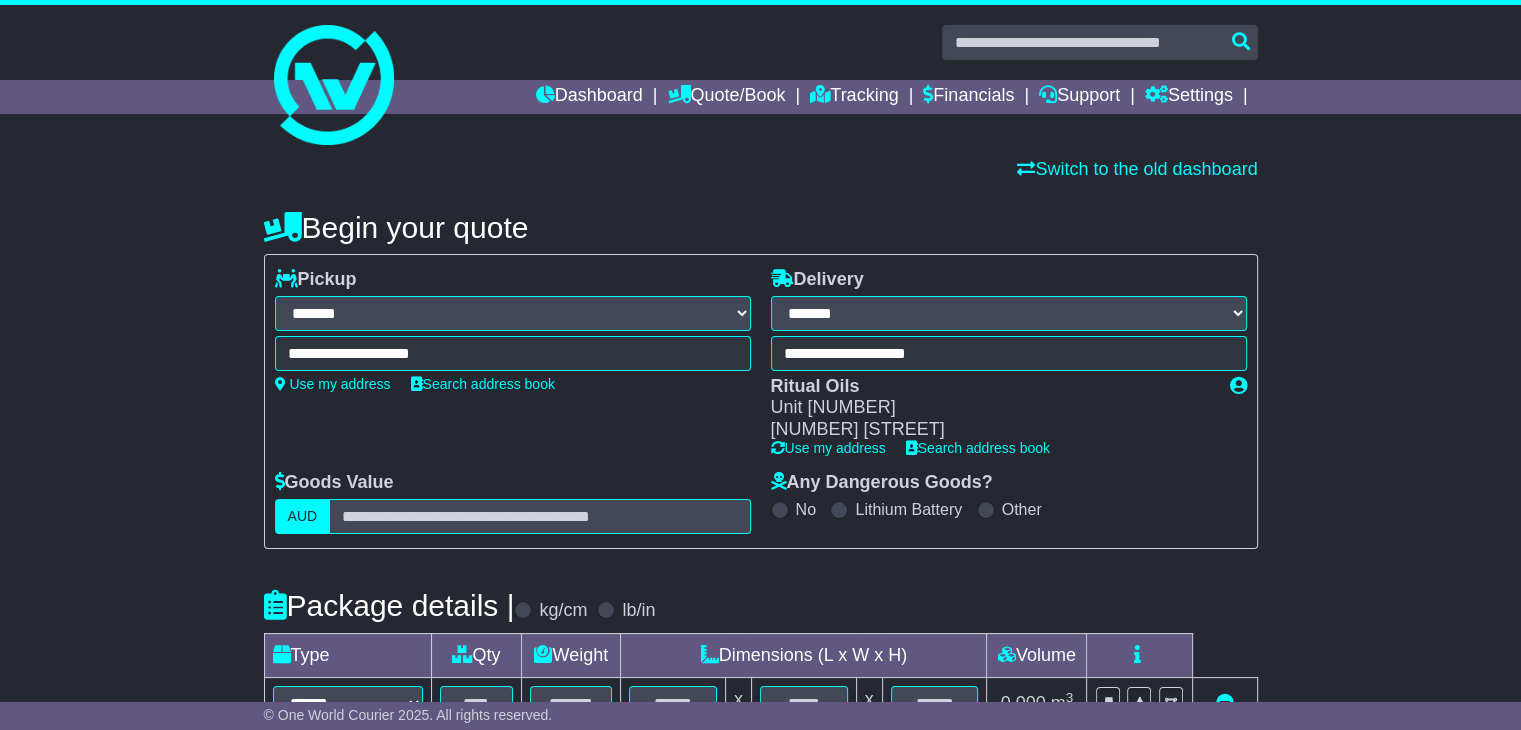 click on "**********" at bounding box center (1009, 313) 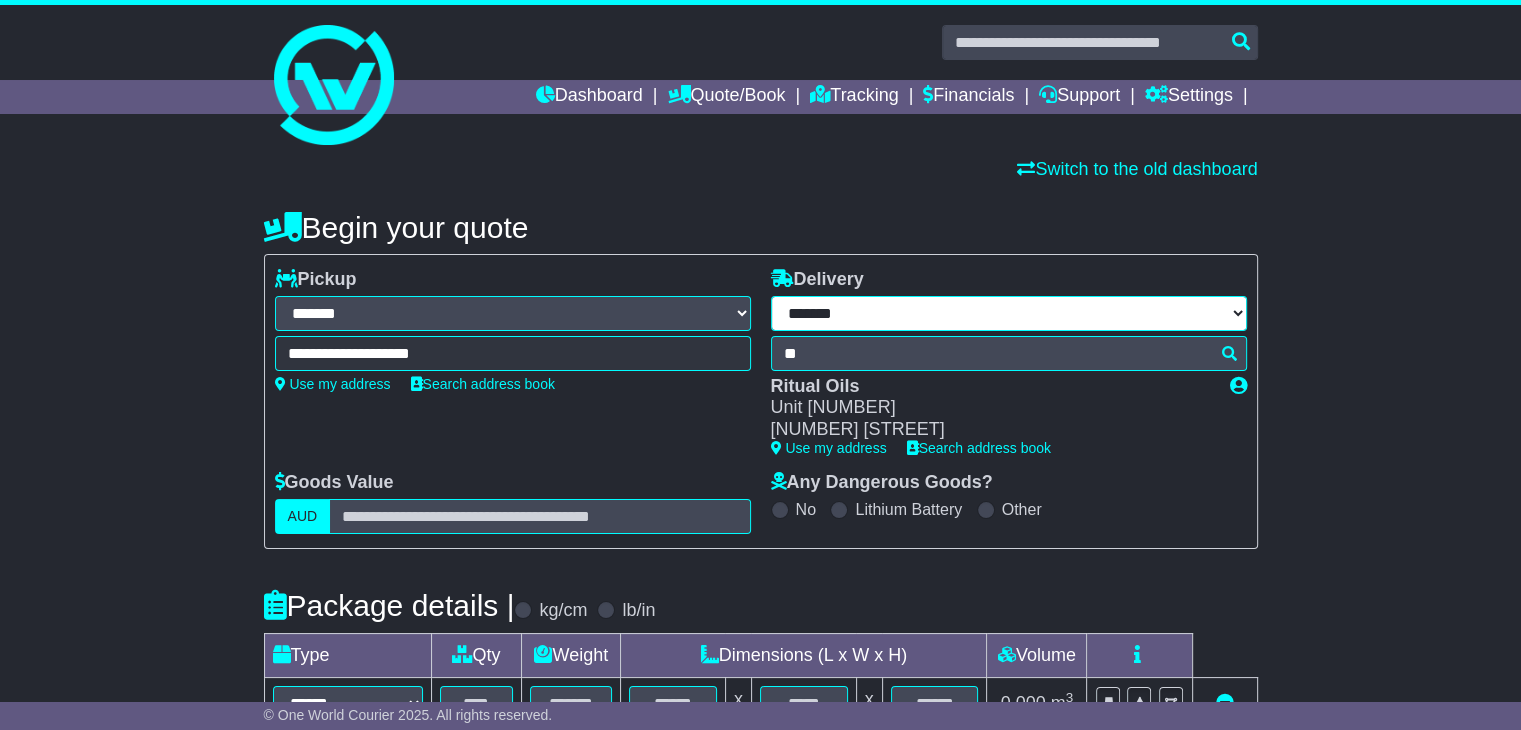click on "**********" at bounding box center [1009, 313] 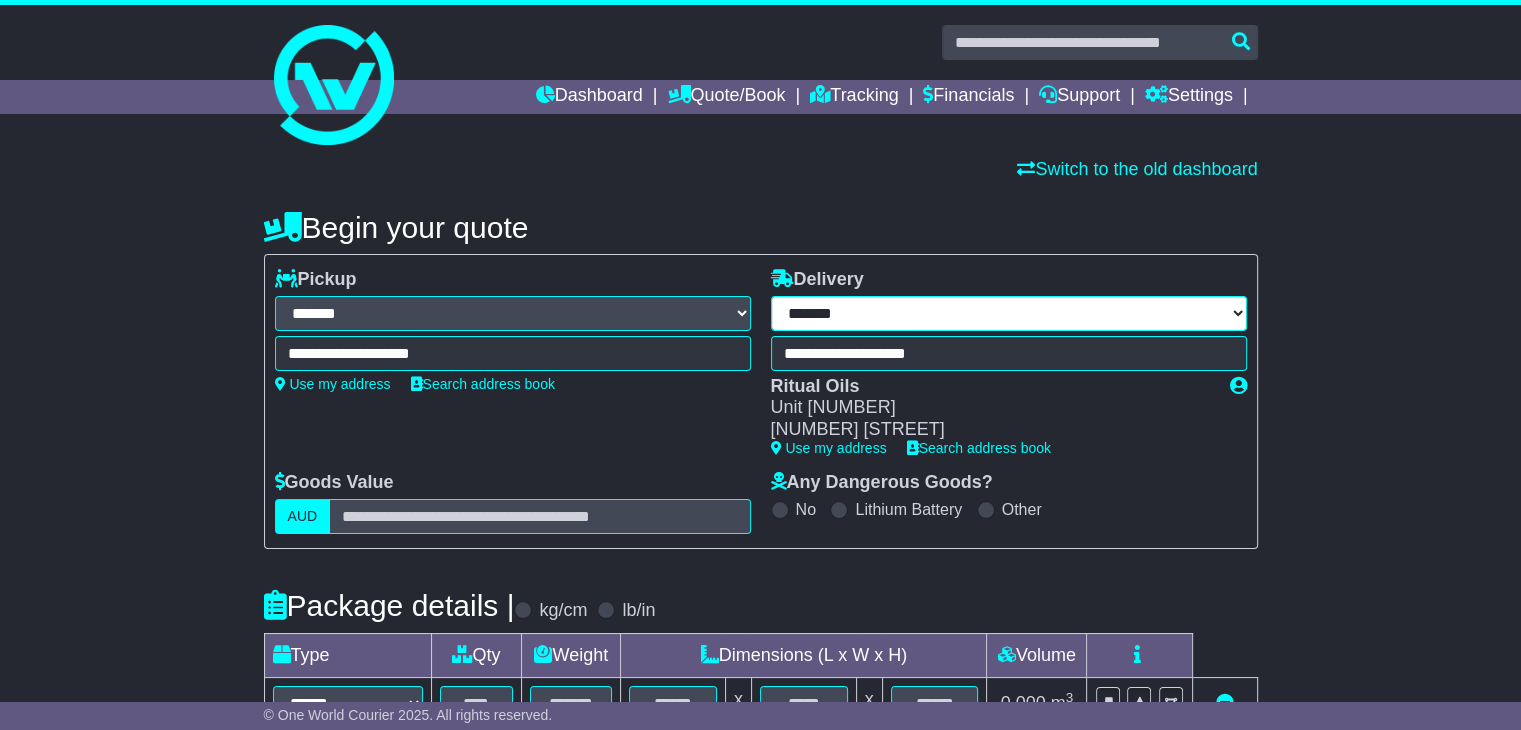 select on "***" 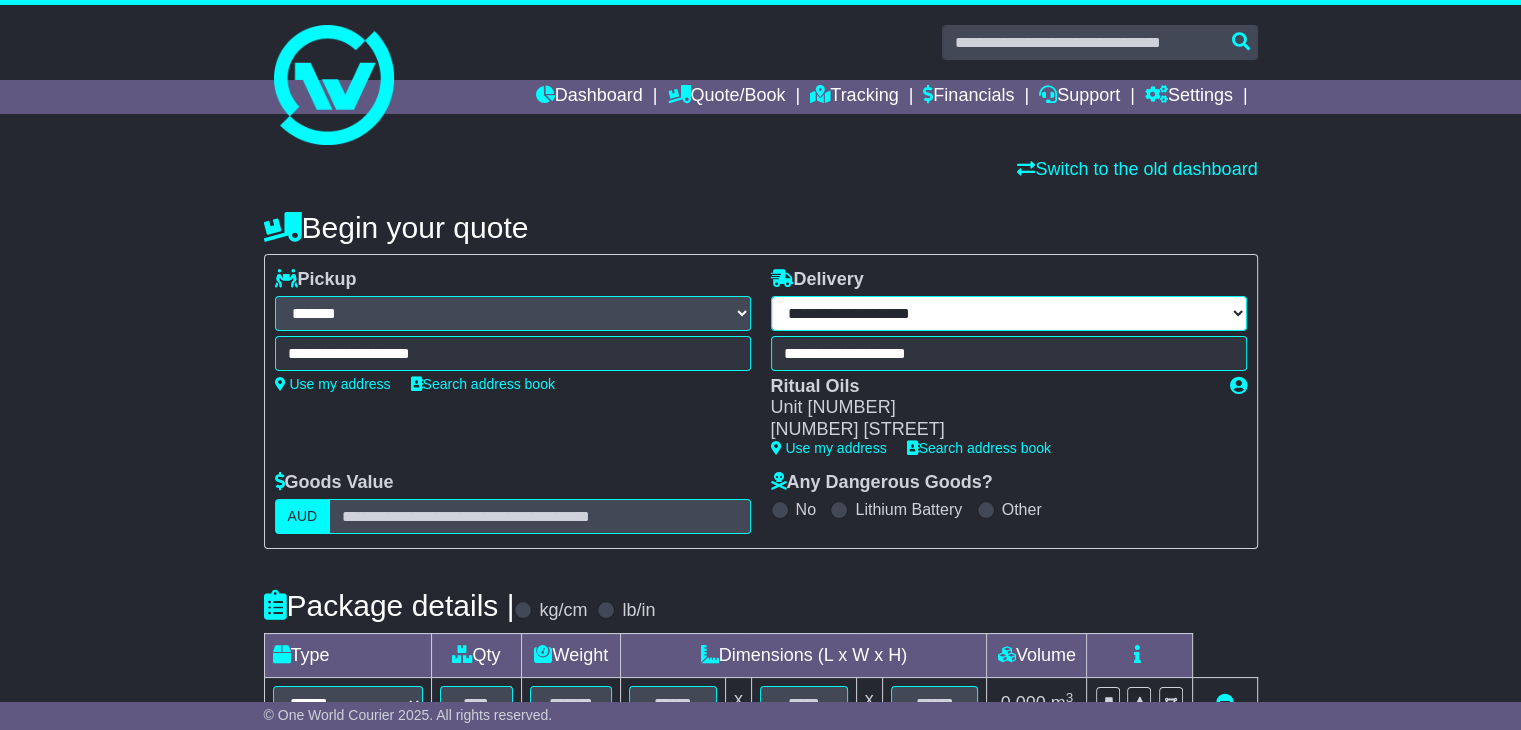 type 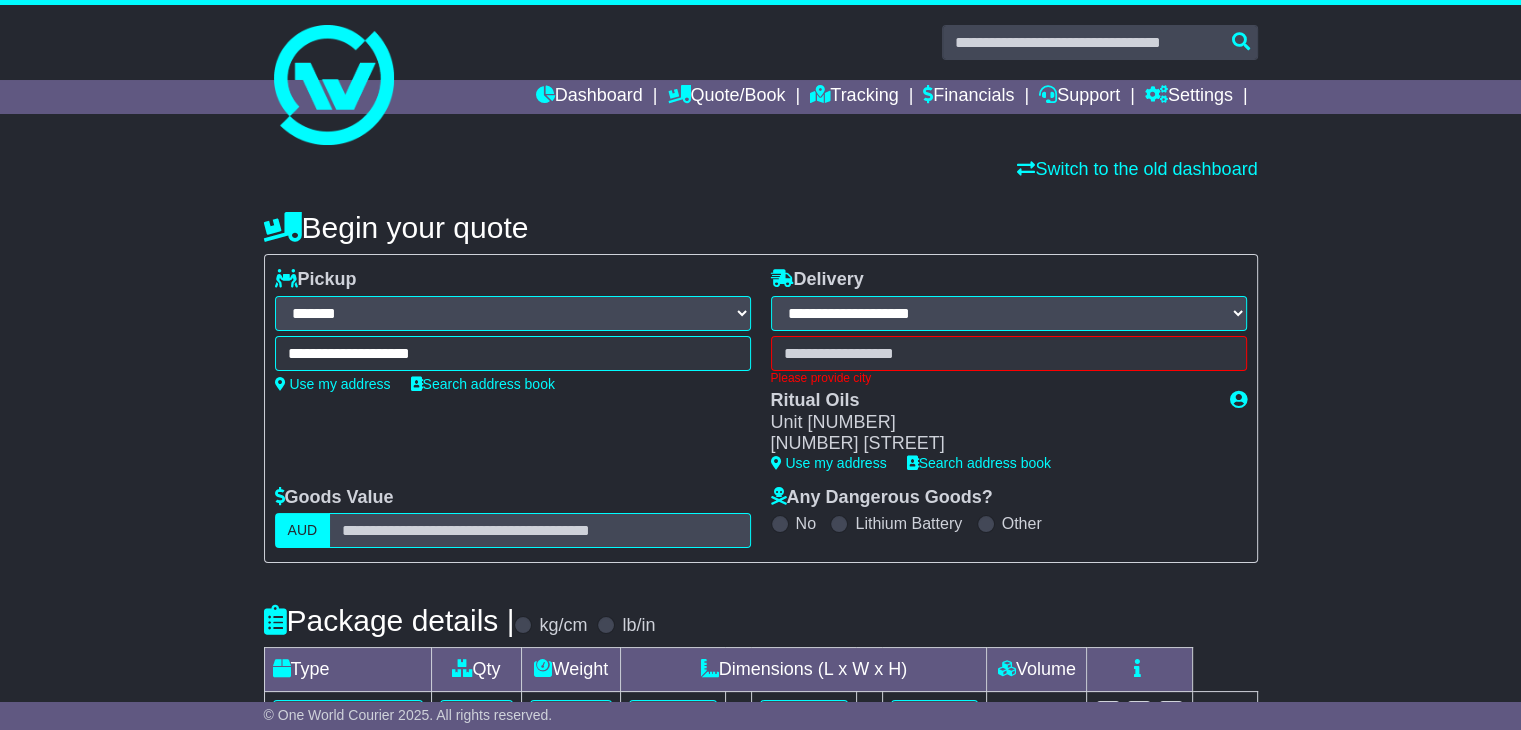 click on "**********" at bounding box center (1009, 313) 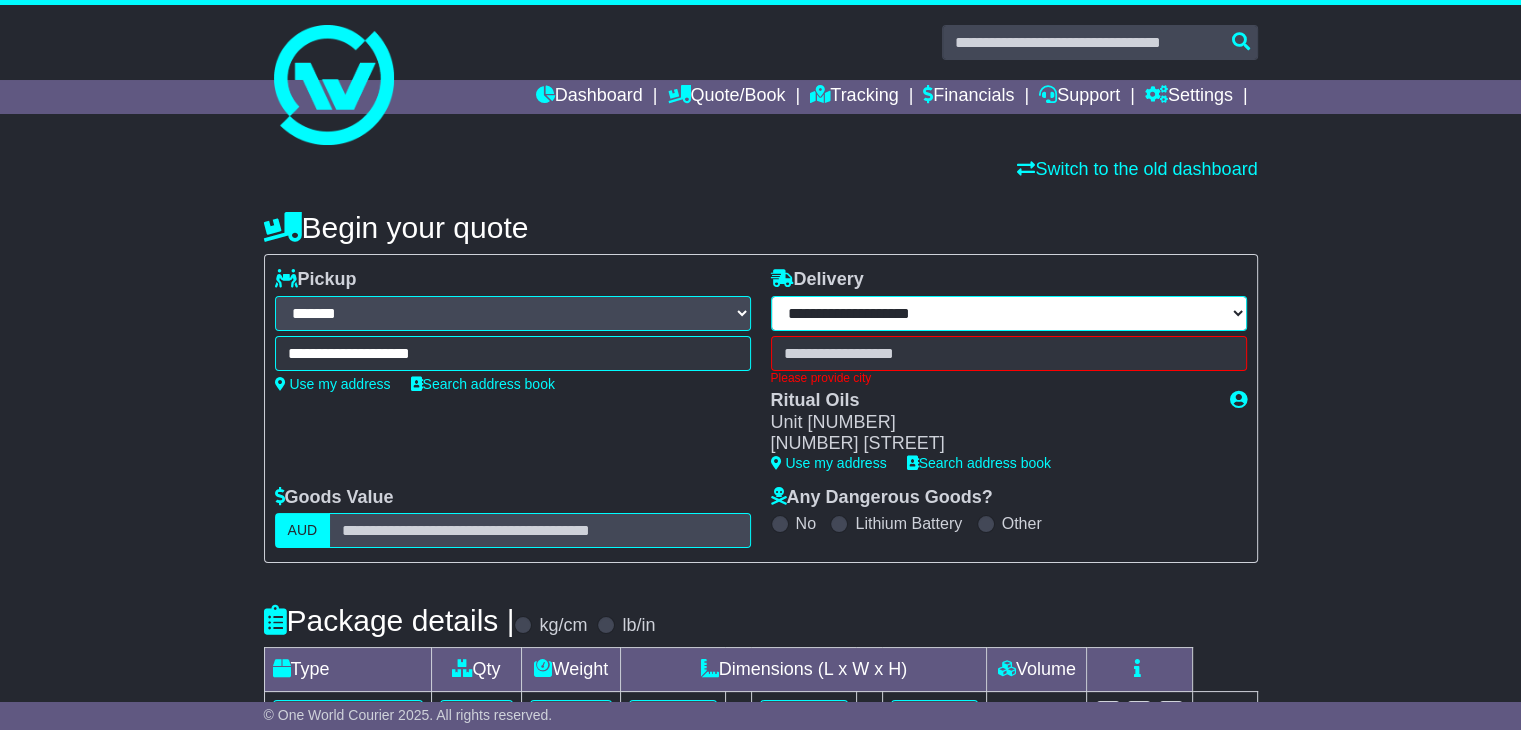 click on "**********" at bounding box center (1009, 313) 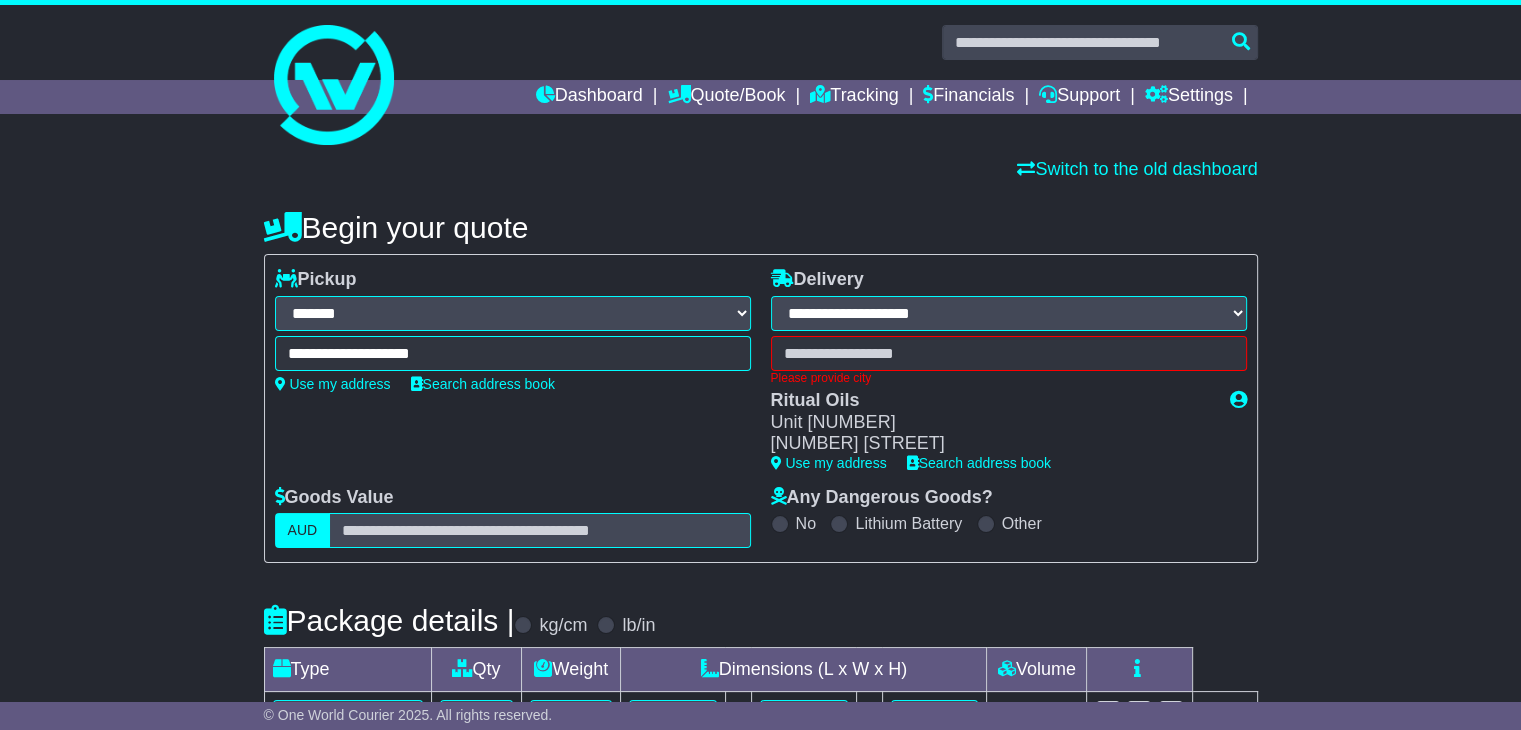 click on "**
Please provide city" at bounding box center (1009, 360) 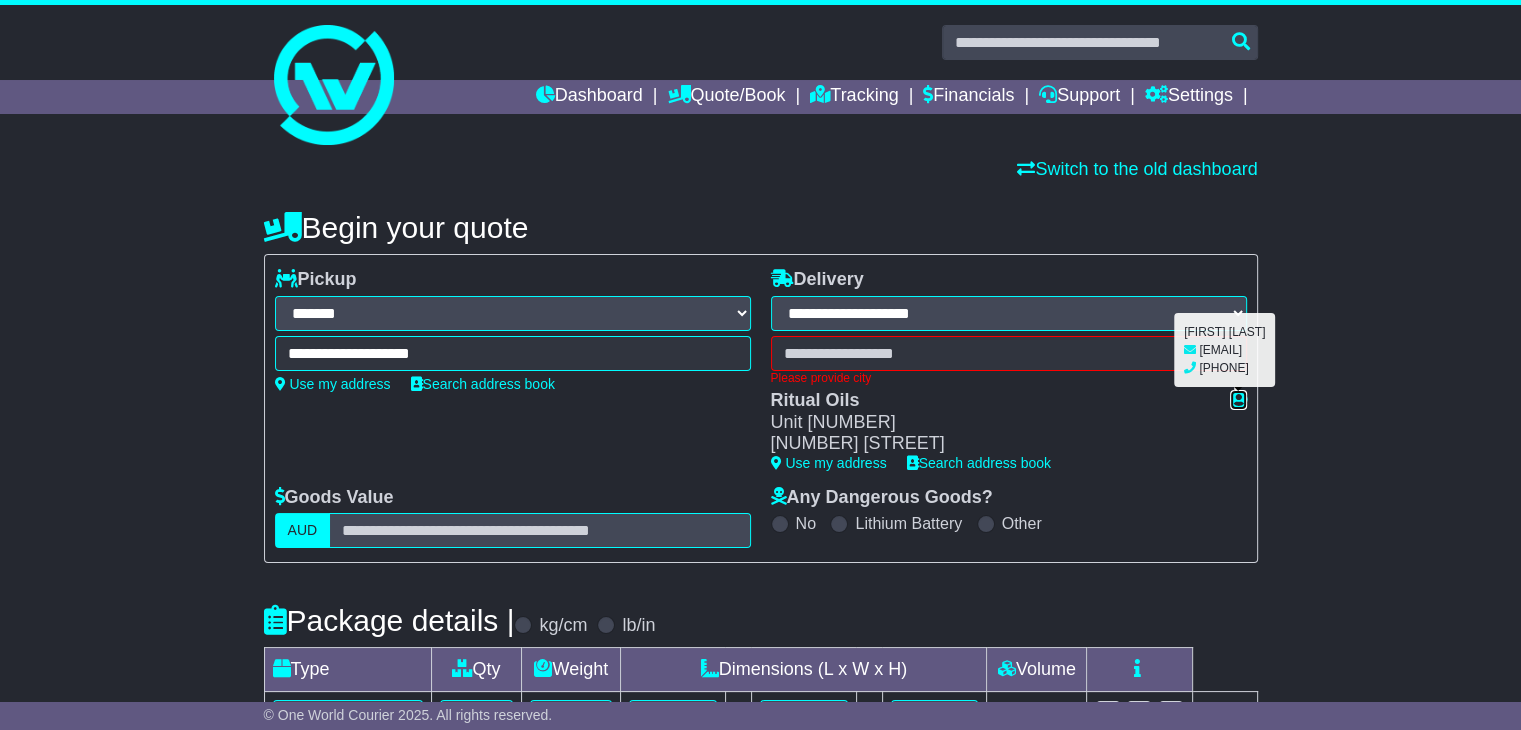 click at bounding box center (1238, 399) 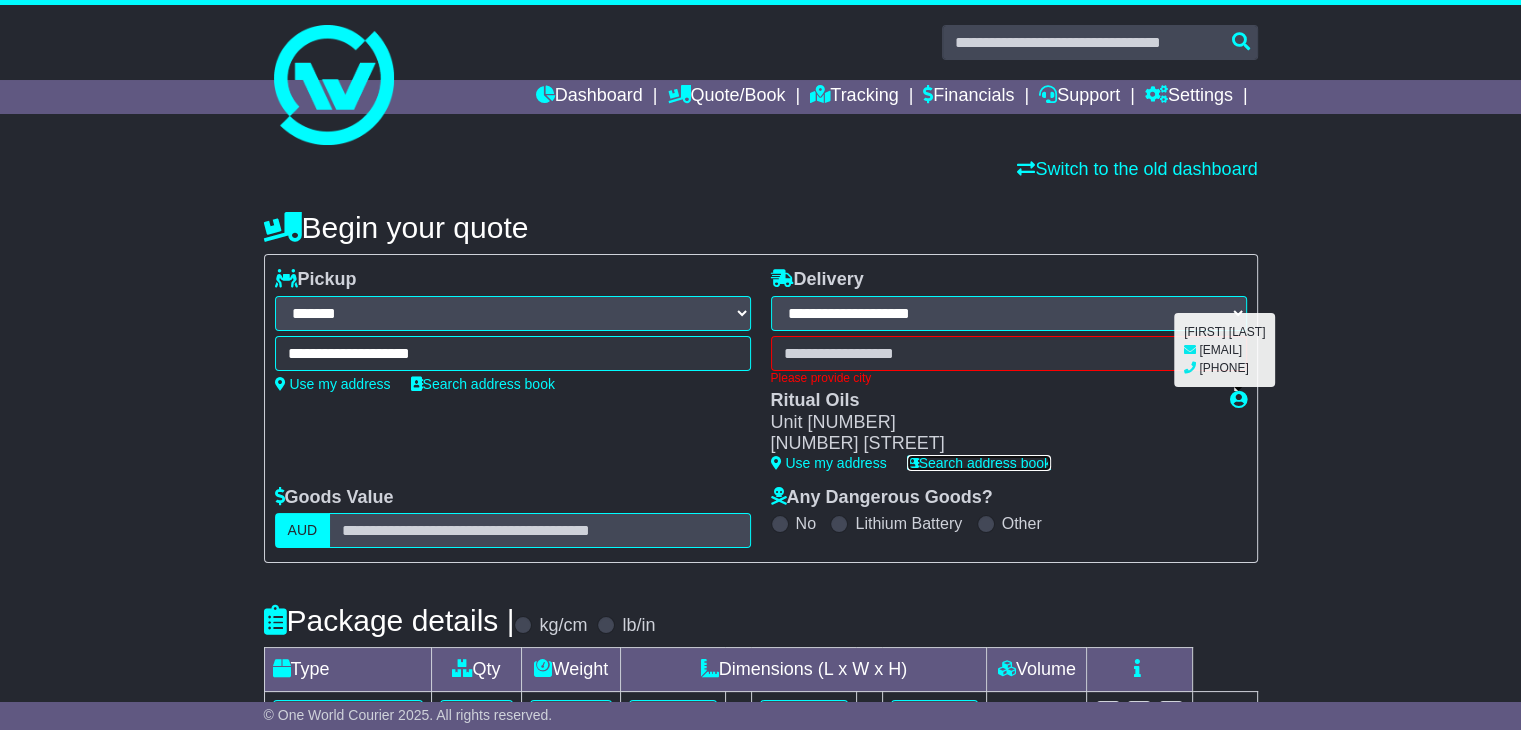 drag, startPoint x: 1239, startPoint y: 395, endPoint x: 1020, endPoint y: 456, distance: 227.33676 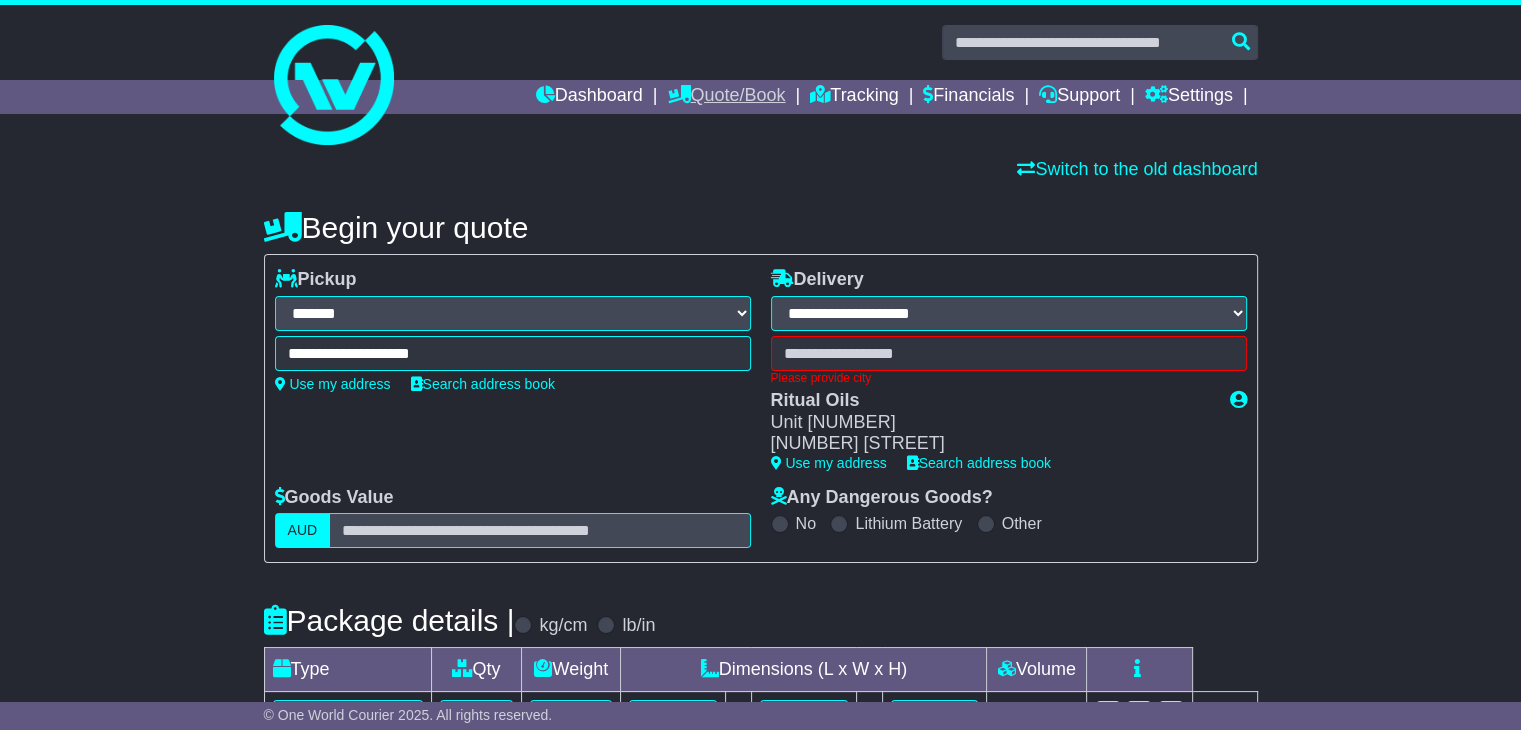drag, startPoint x: 1020, startPoint y: 456, endPoint x: 665, endPoint y: 87, distance: 512.041 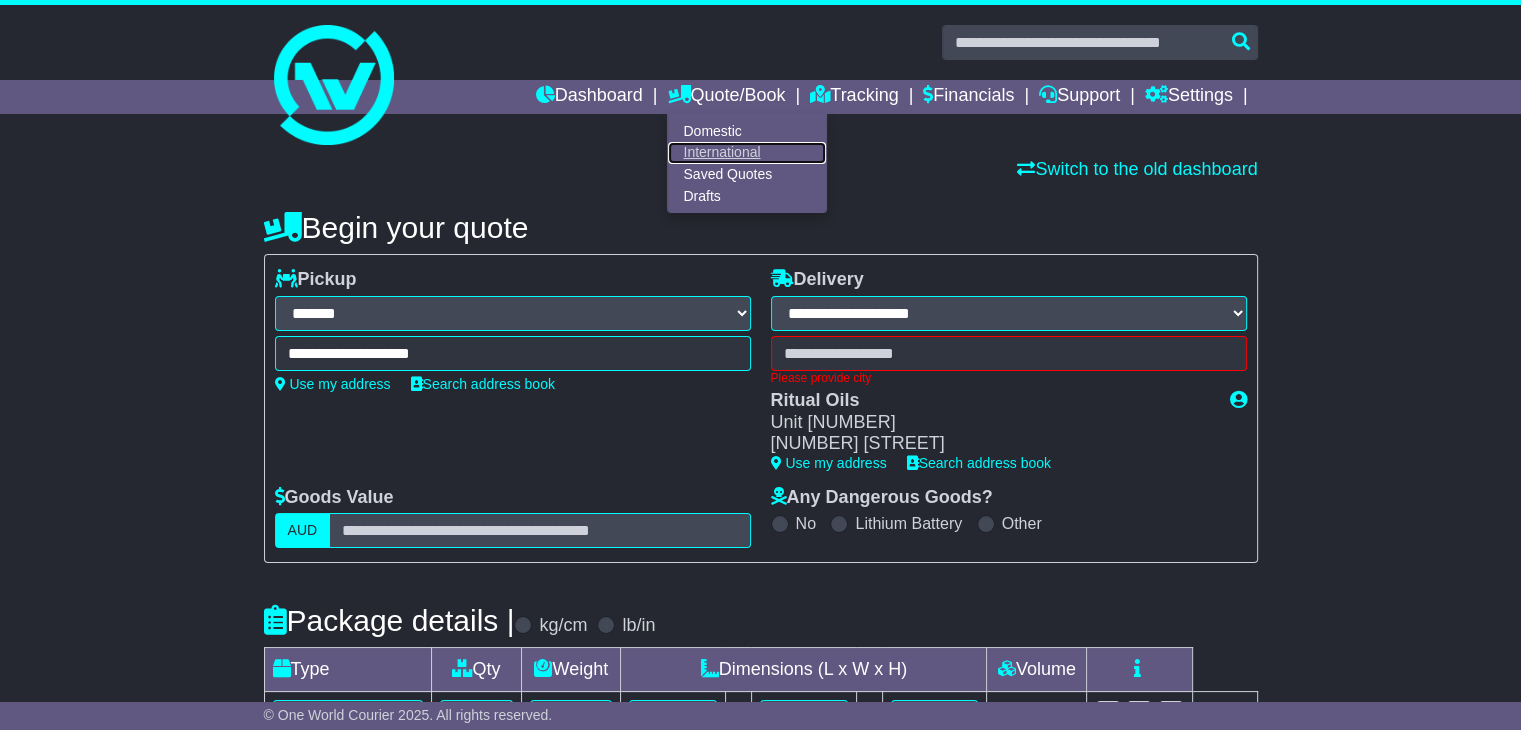 click on "International" at bounding box center (747, 153) 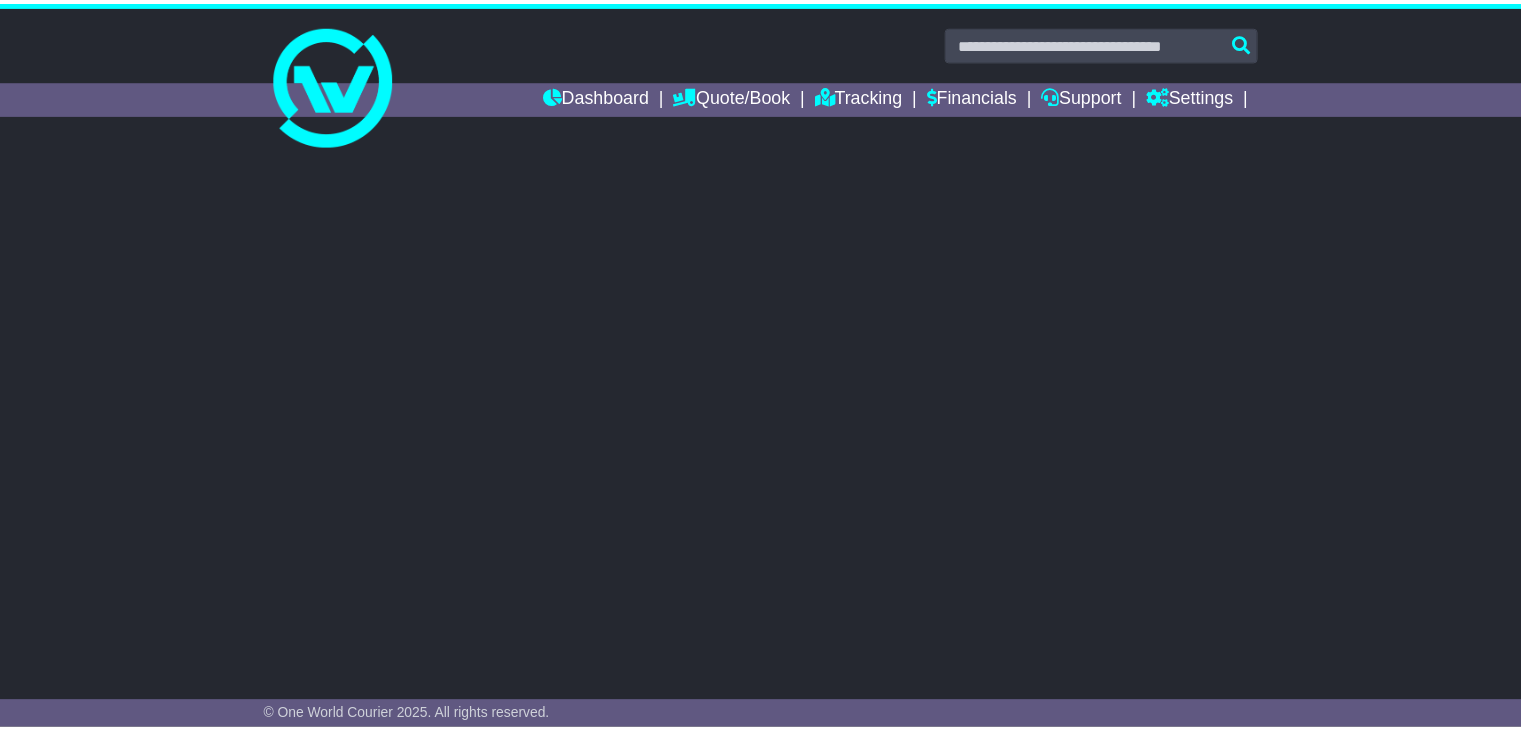 scroll, scrollTop: 0, scrollLeft: 0, axis: both 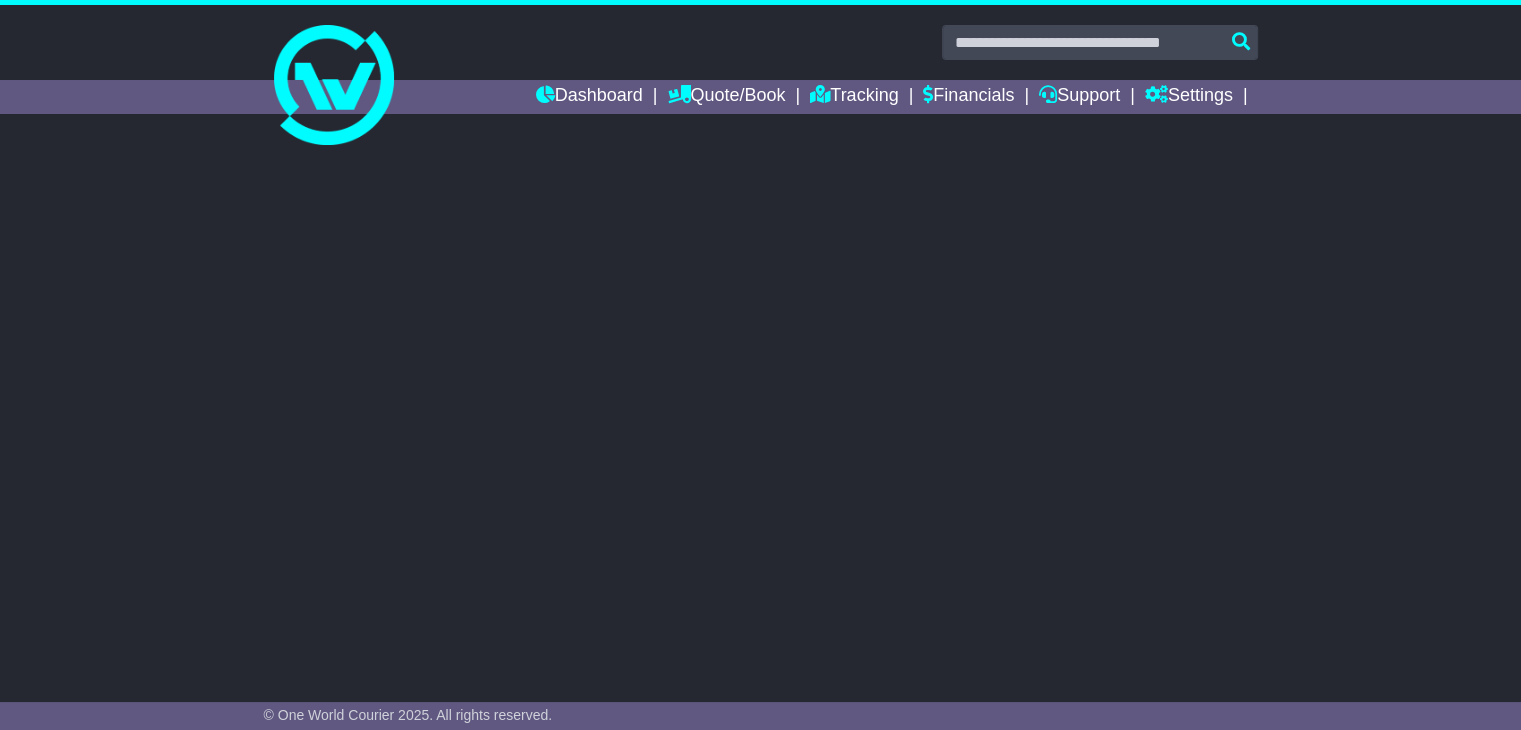 select on "**" 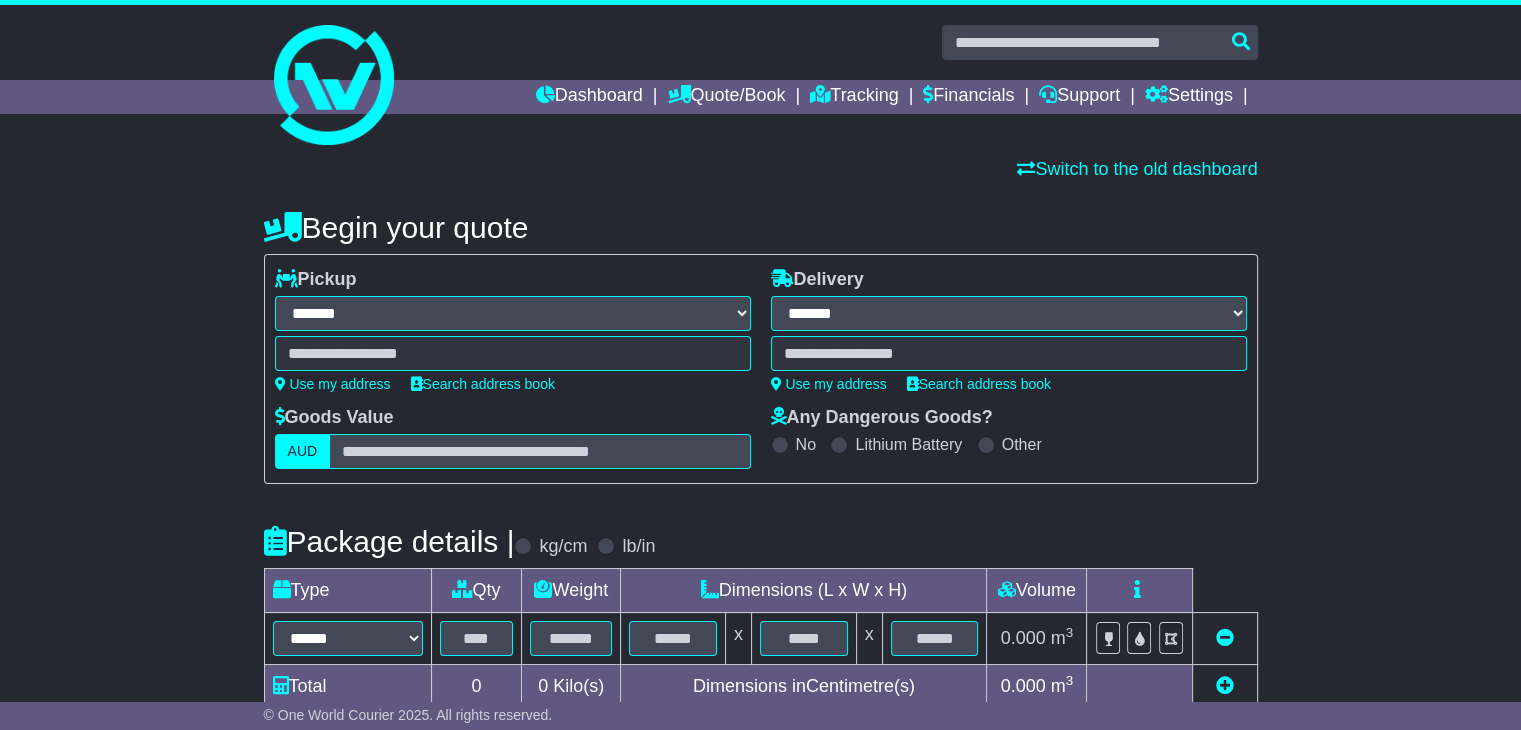 click at bounding box center [513, 353] 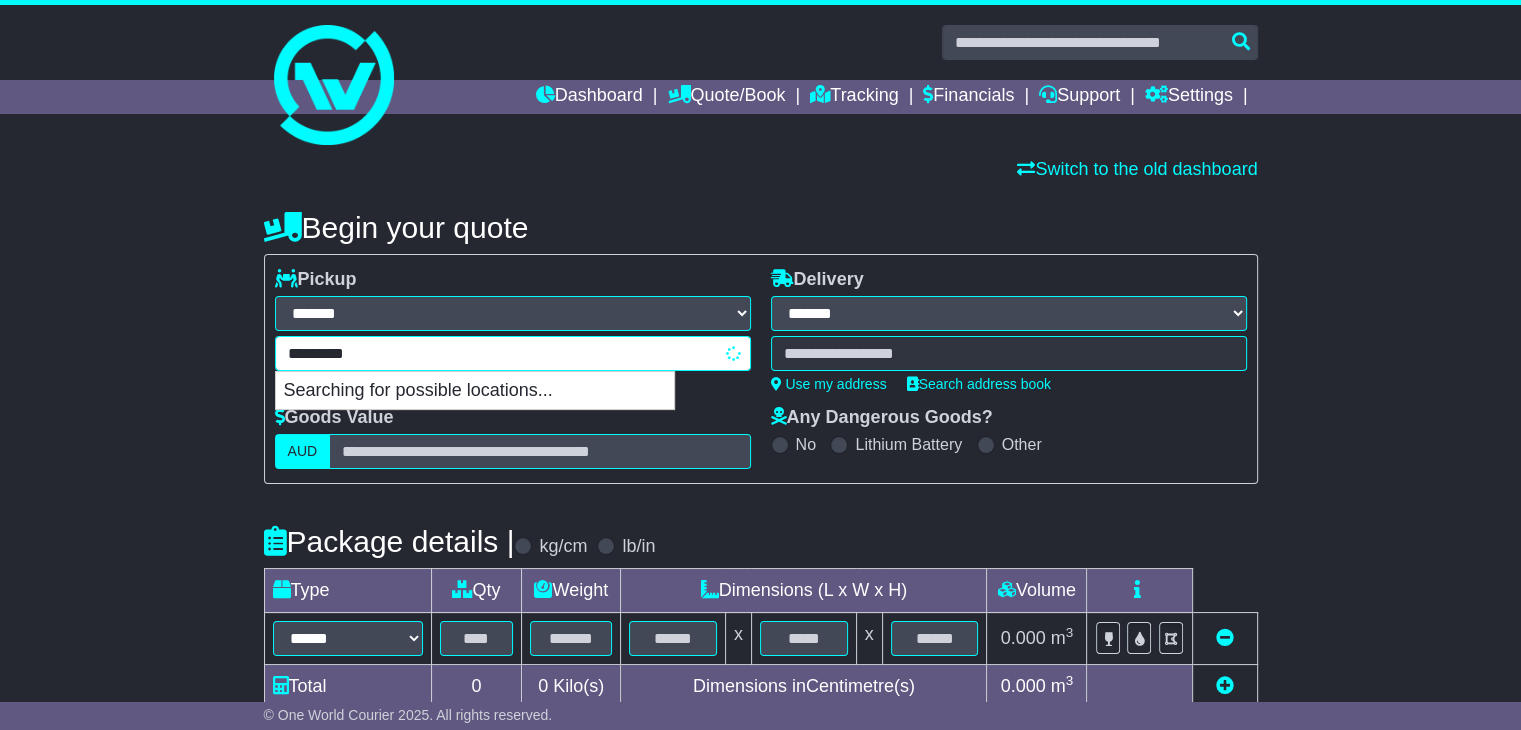 type on "**********" 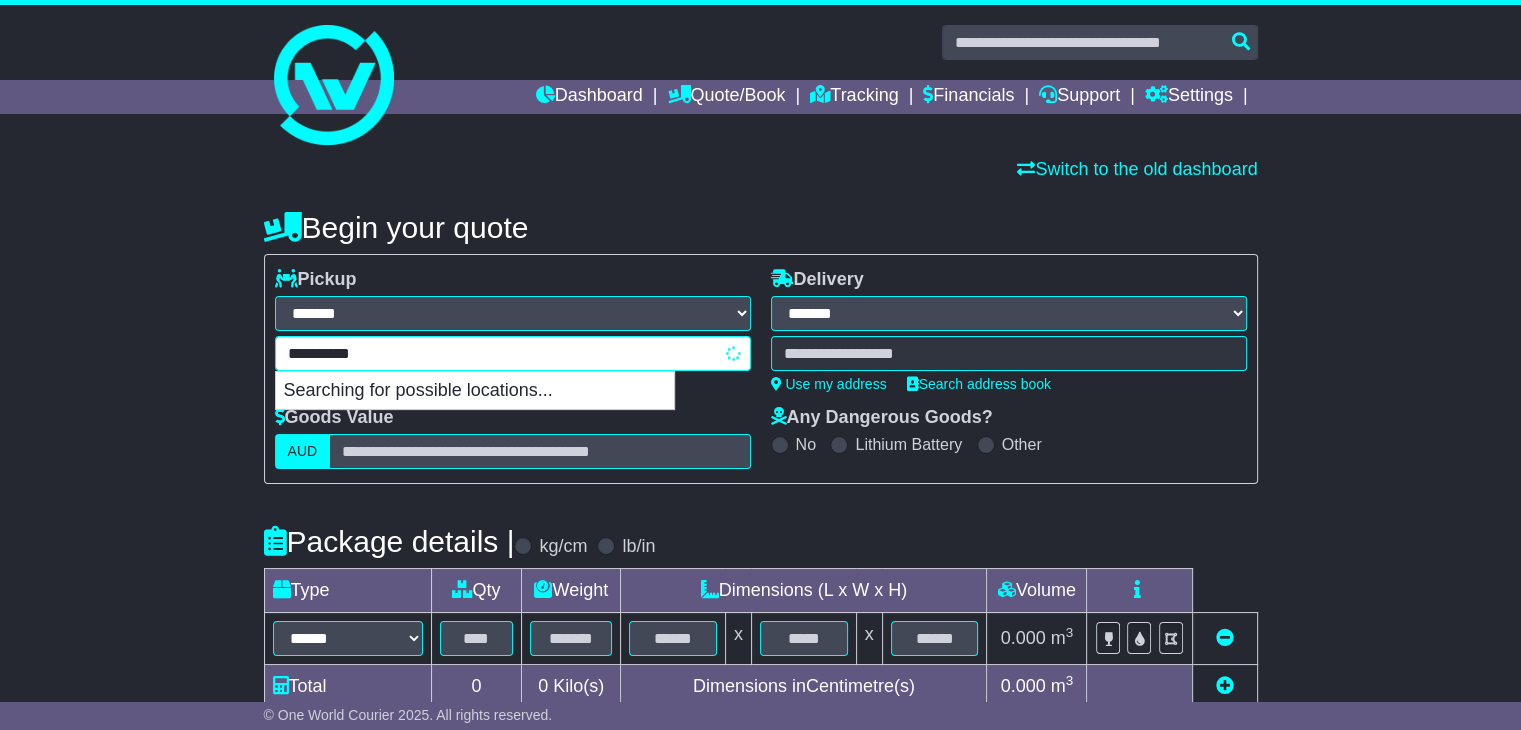 type on "**********" 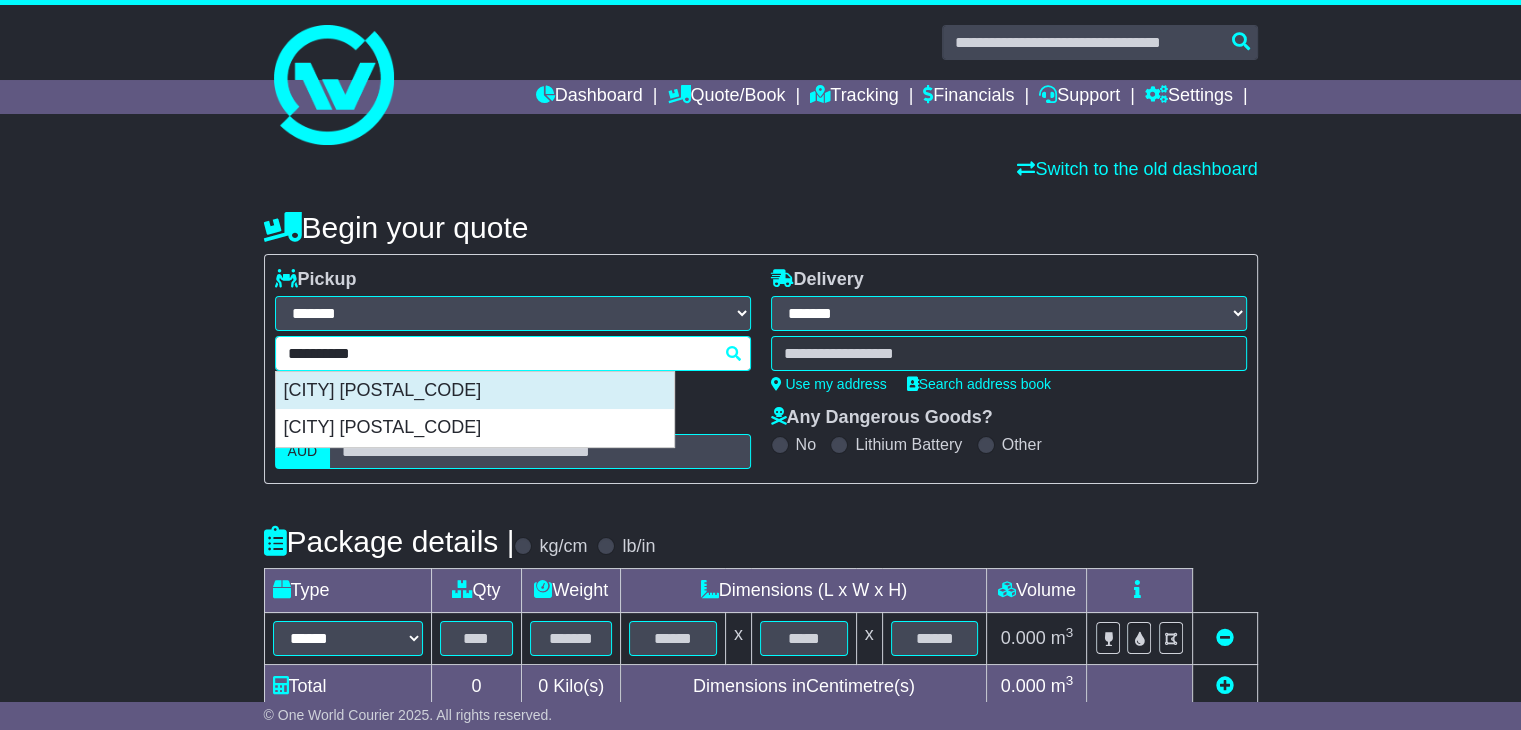 click on "[CITY] [POSTAL_CODE]" at bounding box center (475, 391) 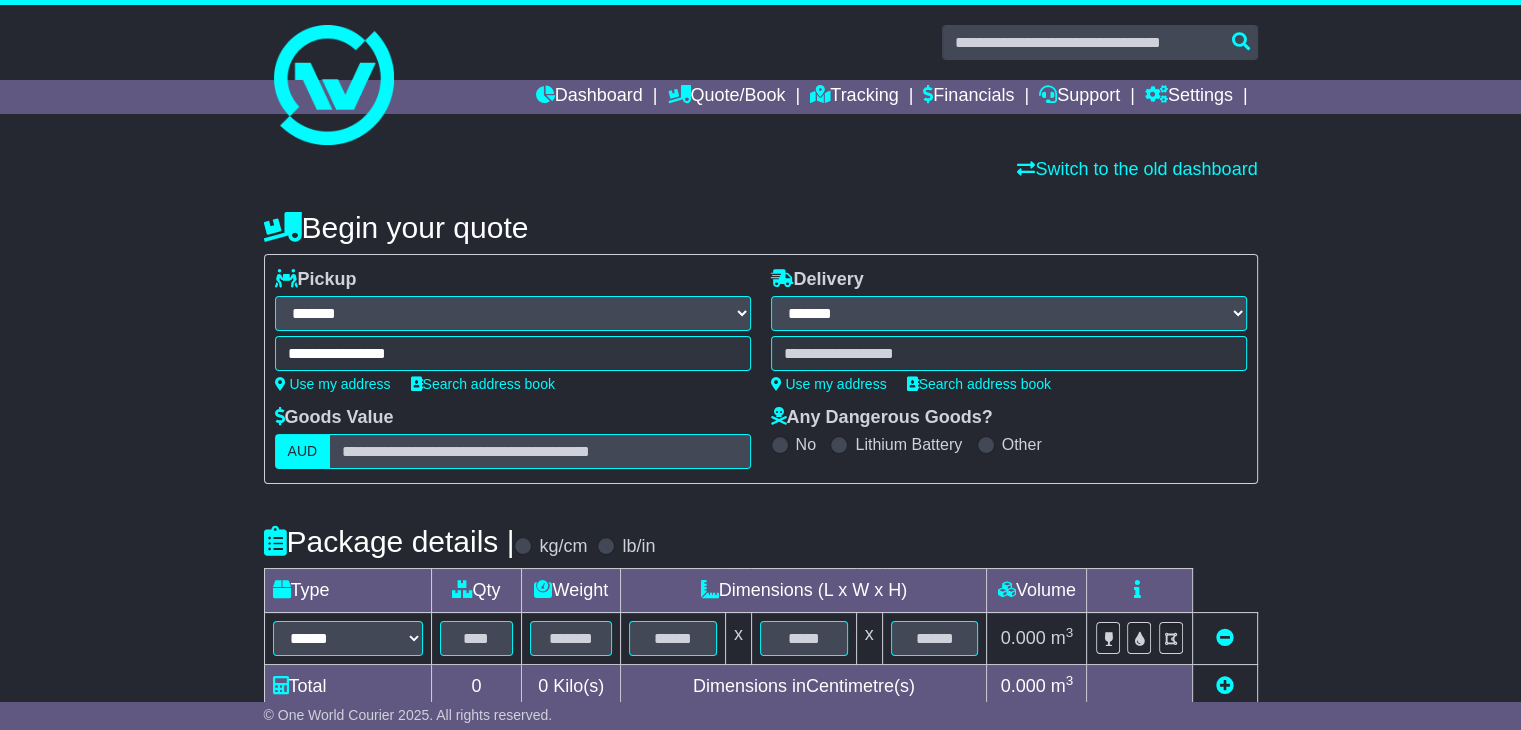 type on "**********" 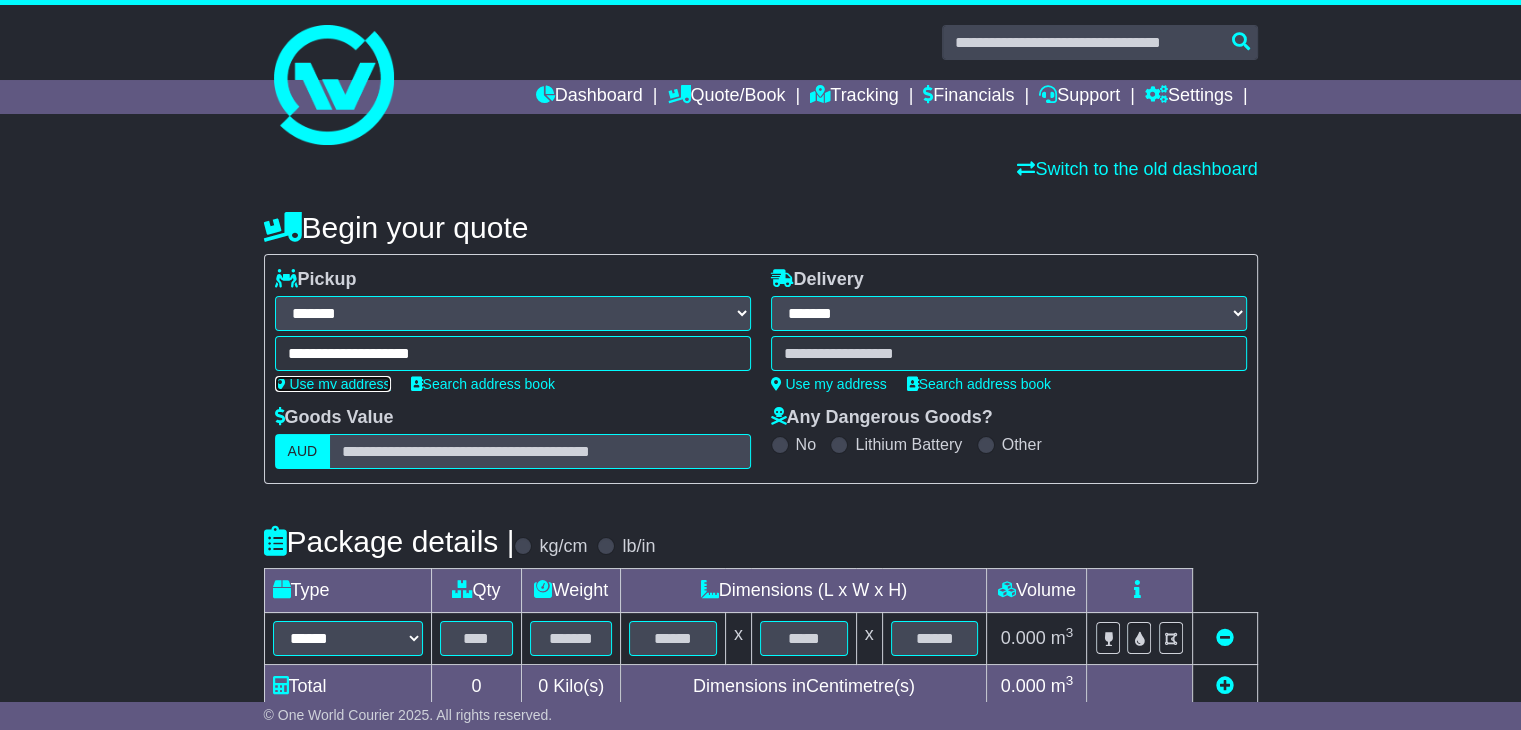 click on "Use my address" at bounding box center (333, 384) 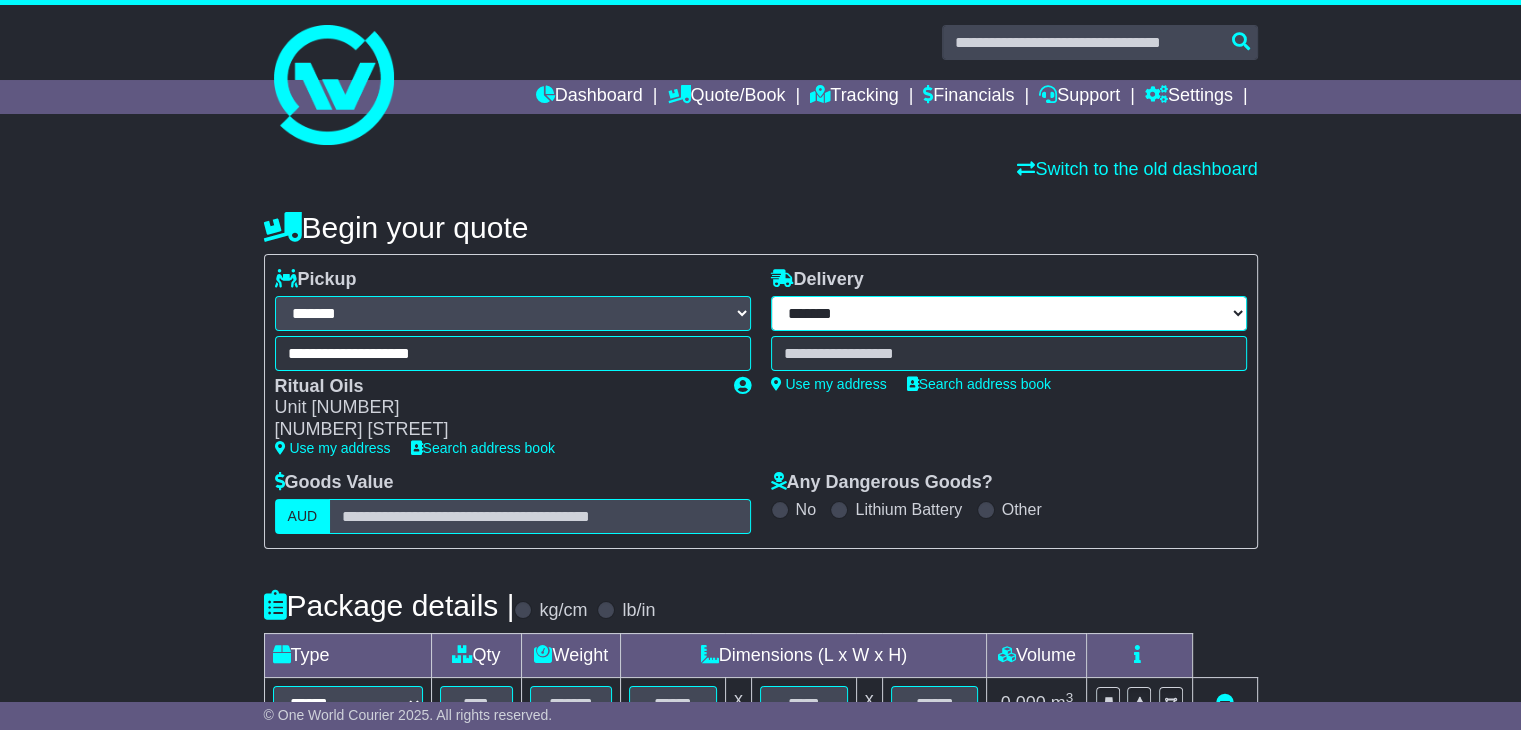 click on "**********" at bounding box center (1009, 313) 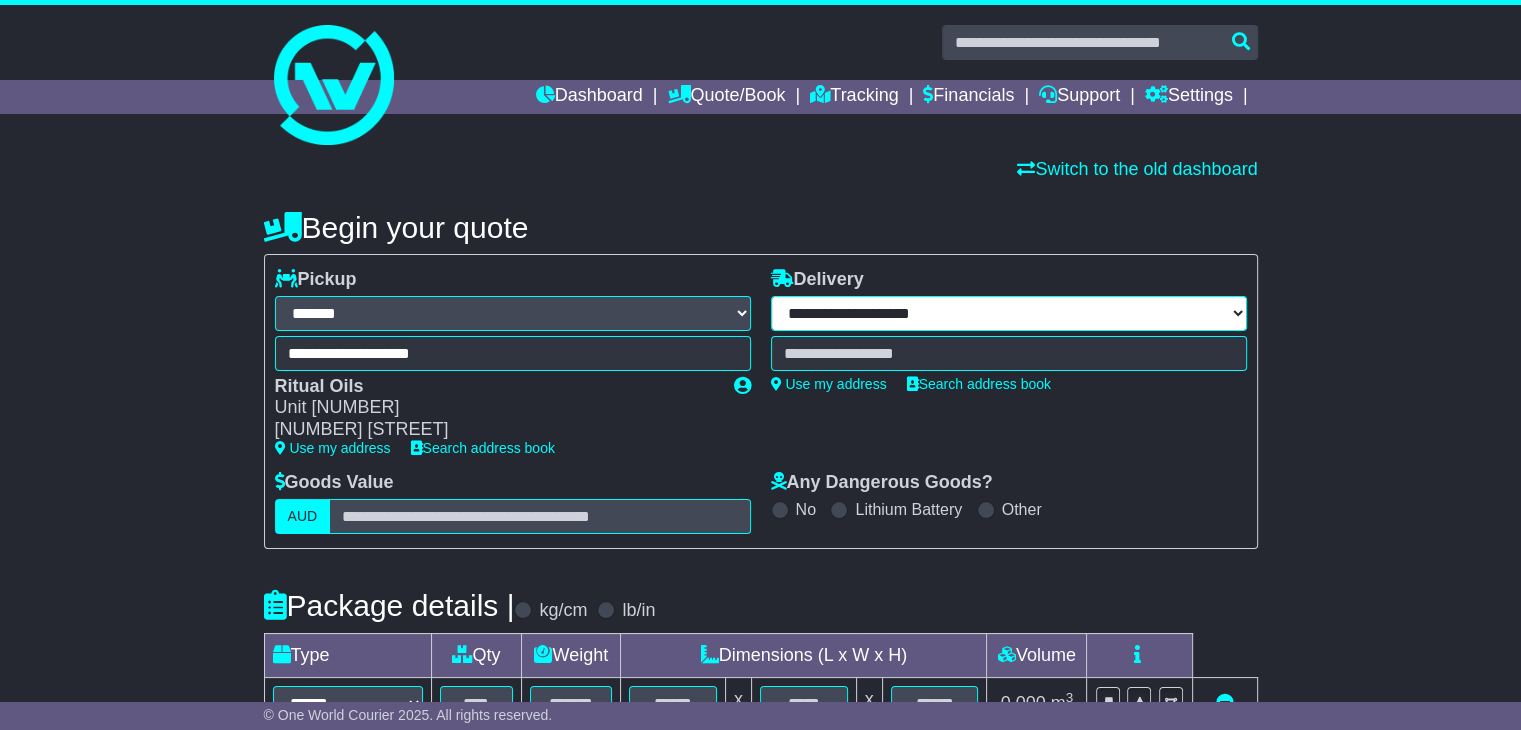 click on "**********" at bounding box center [1009, 313] 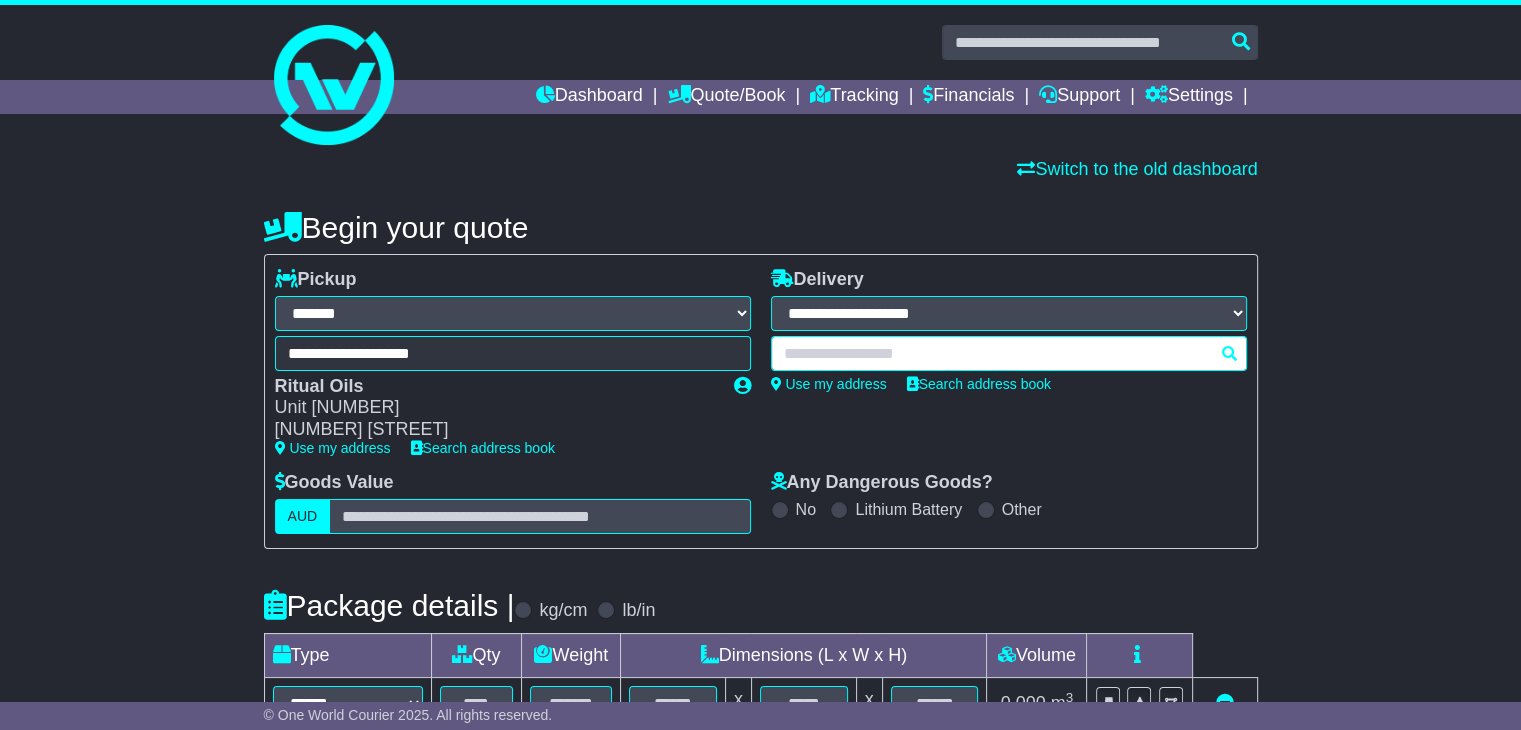 click on "**********" at bounding box center (1009, 313) 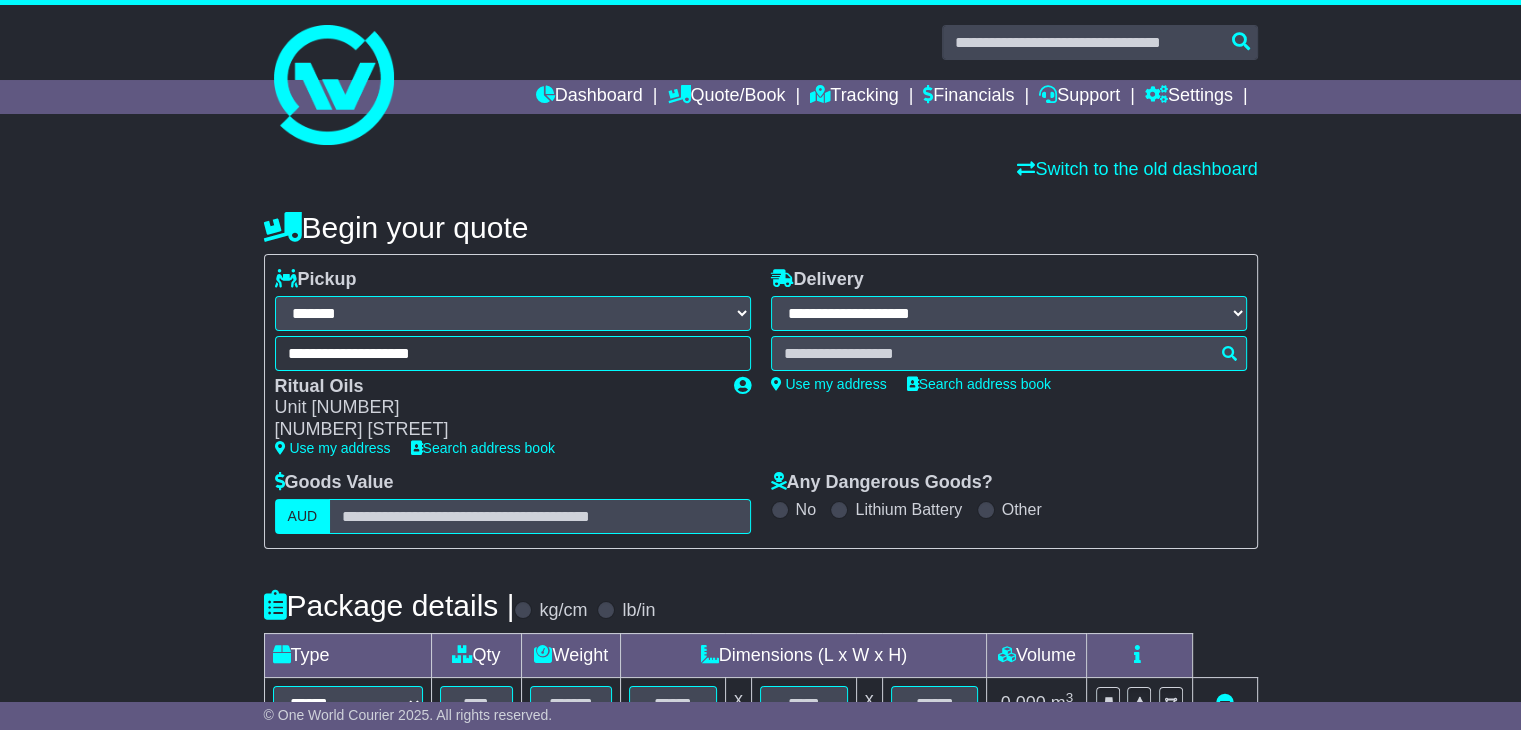 click on "**********" at bounding box center (1009, 330) 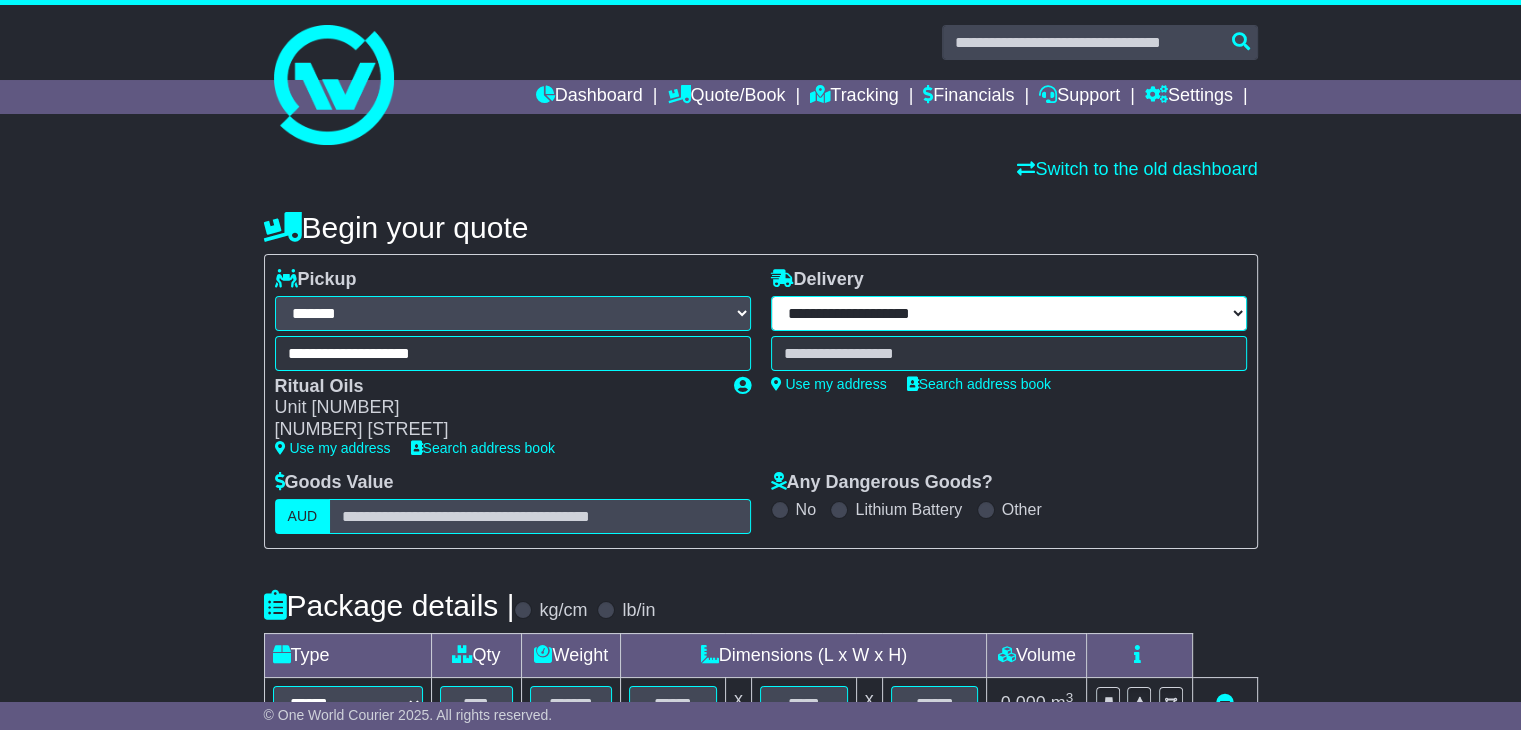click on "**********" at bounding box center (1009, 313) 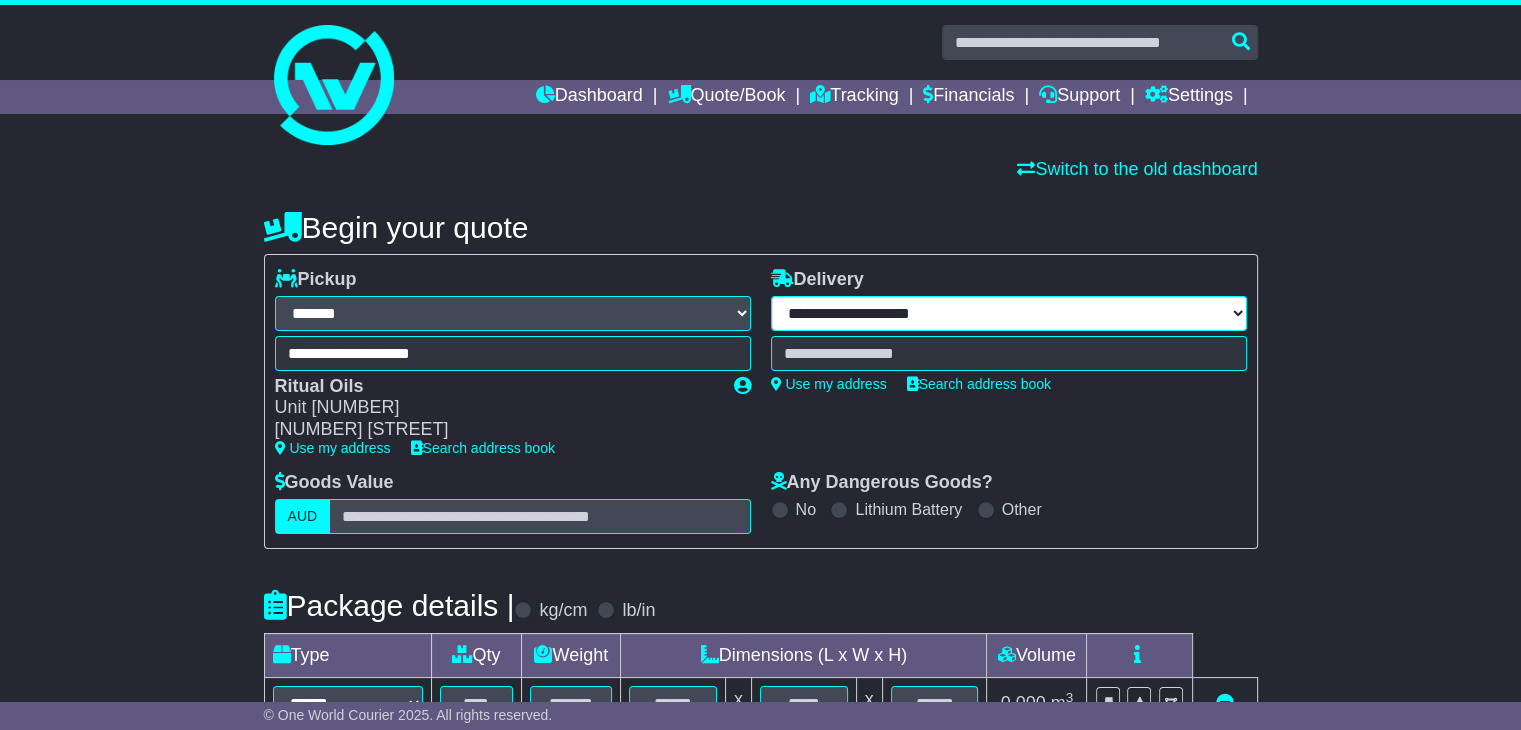 select on "***" 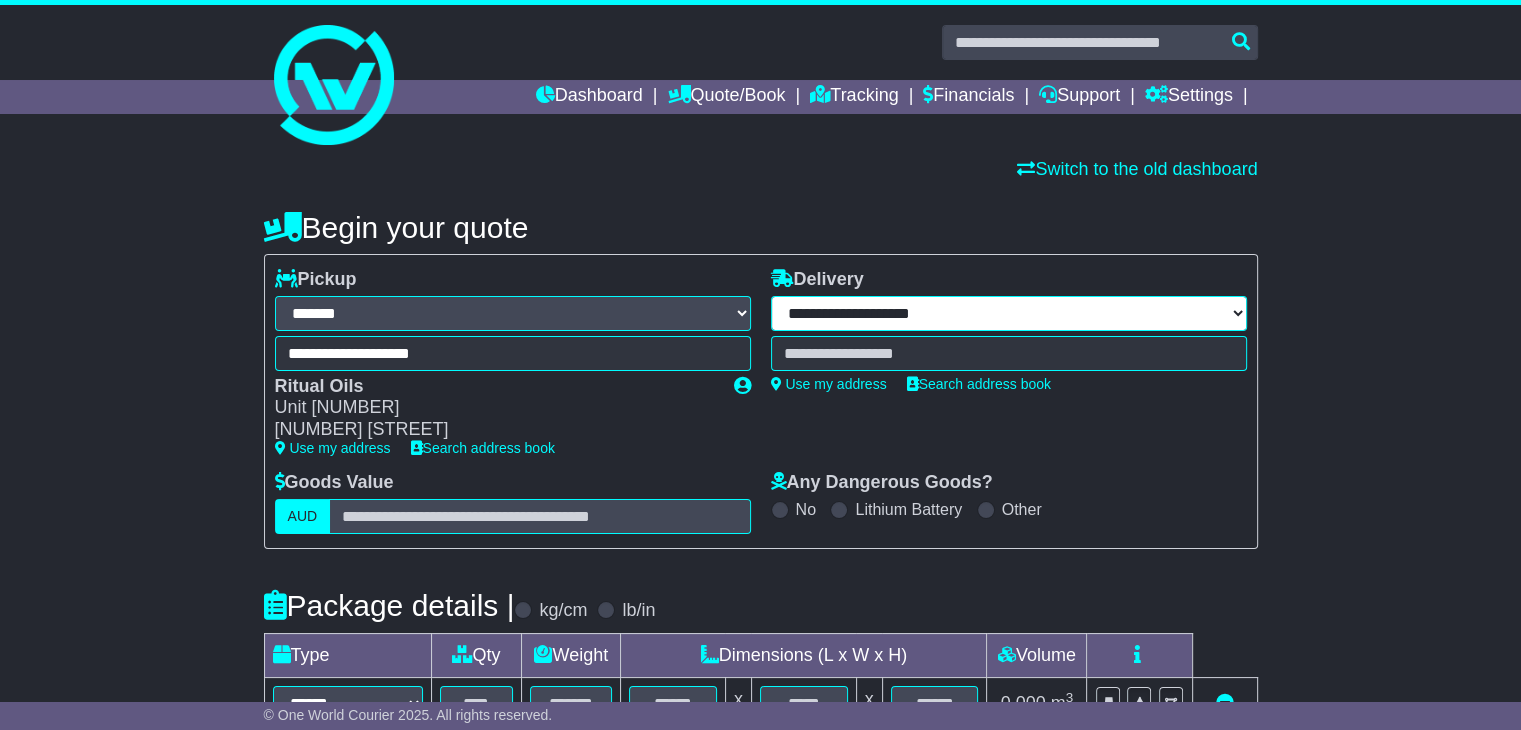 click on "**********" at bounding box center [1009, 313] 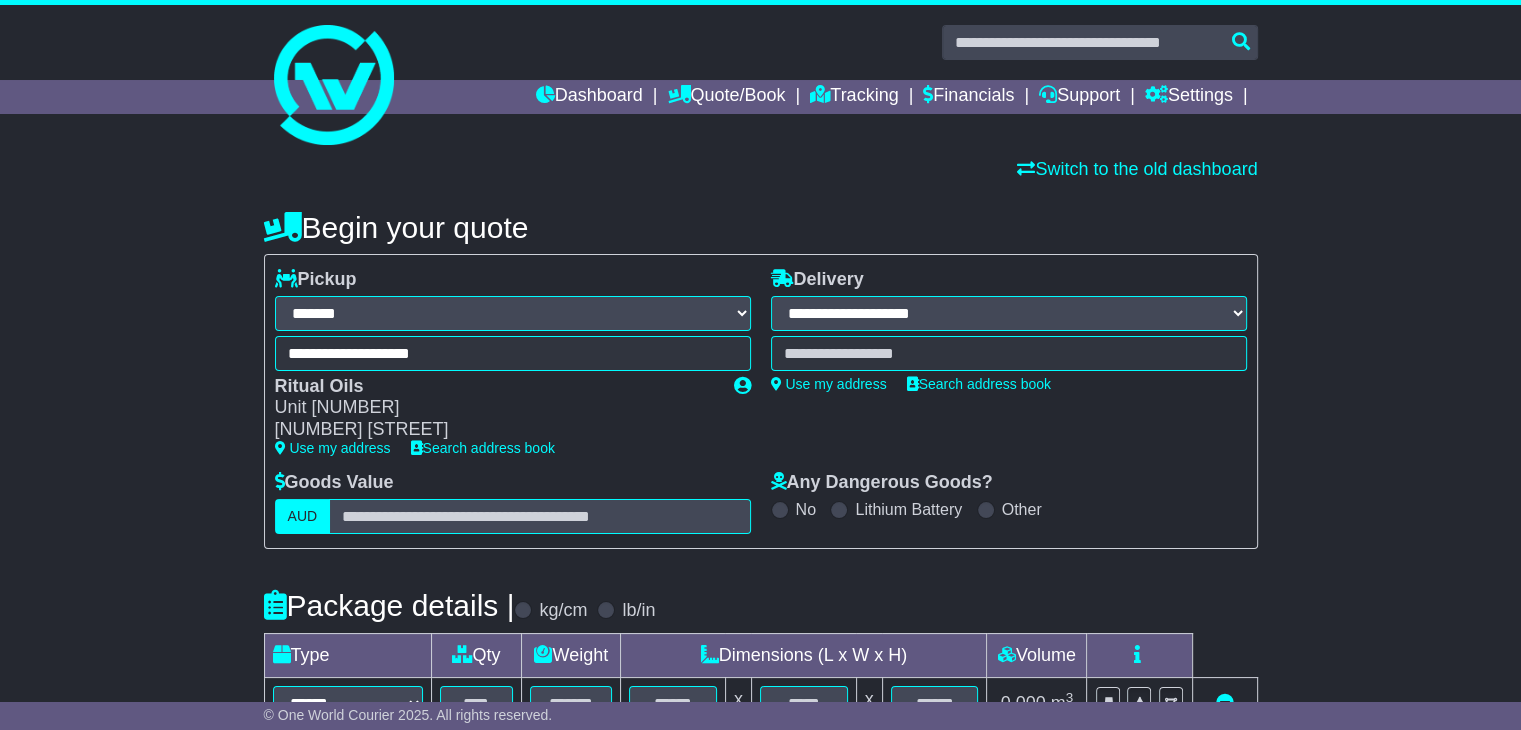 click at bounding box center [1009, 353] 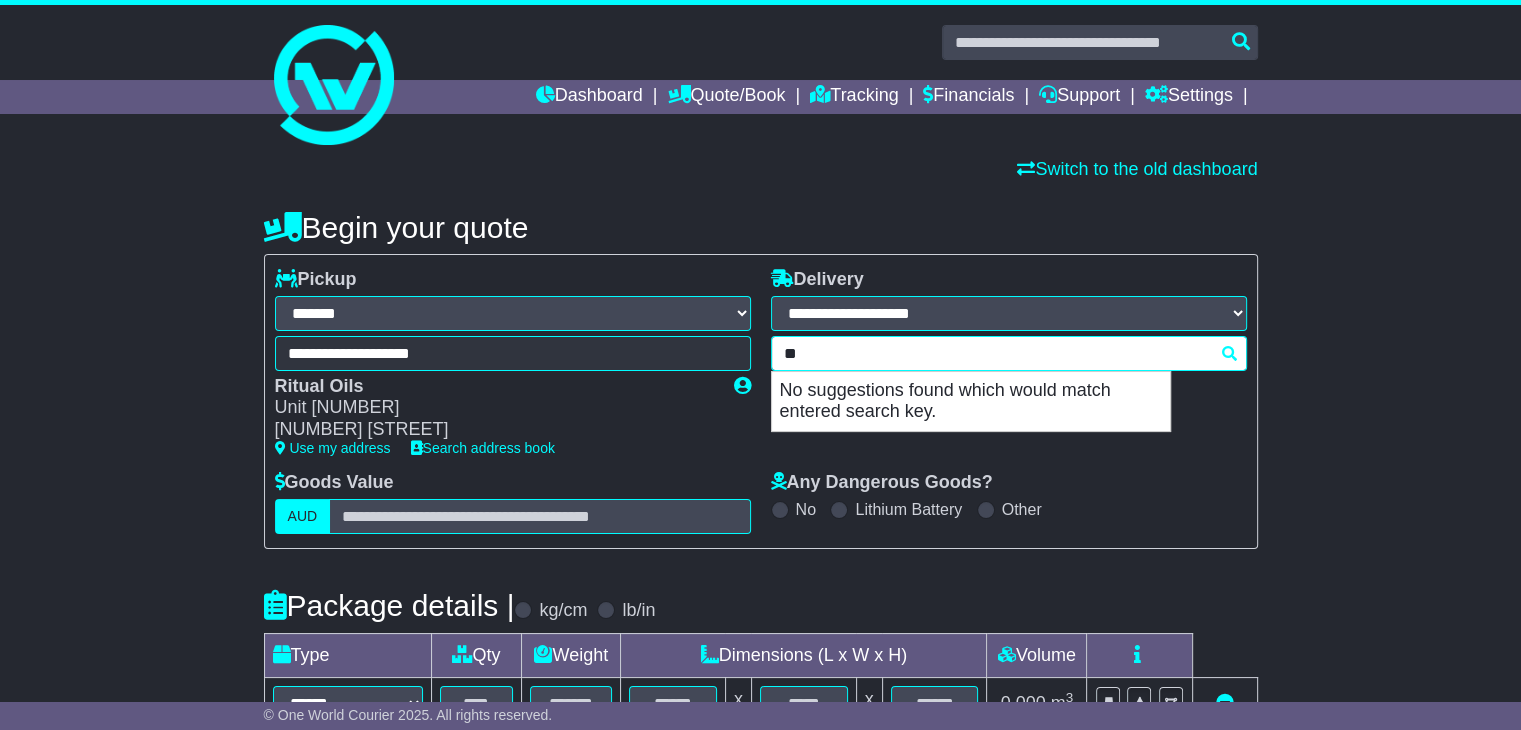 type on "*" 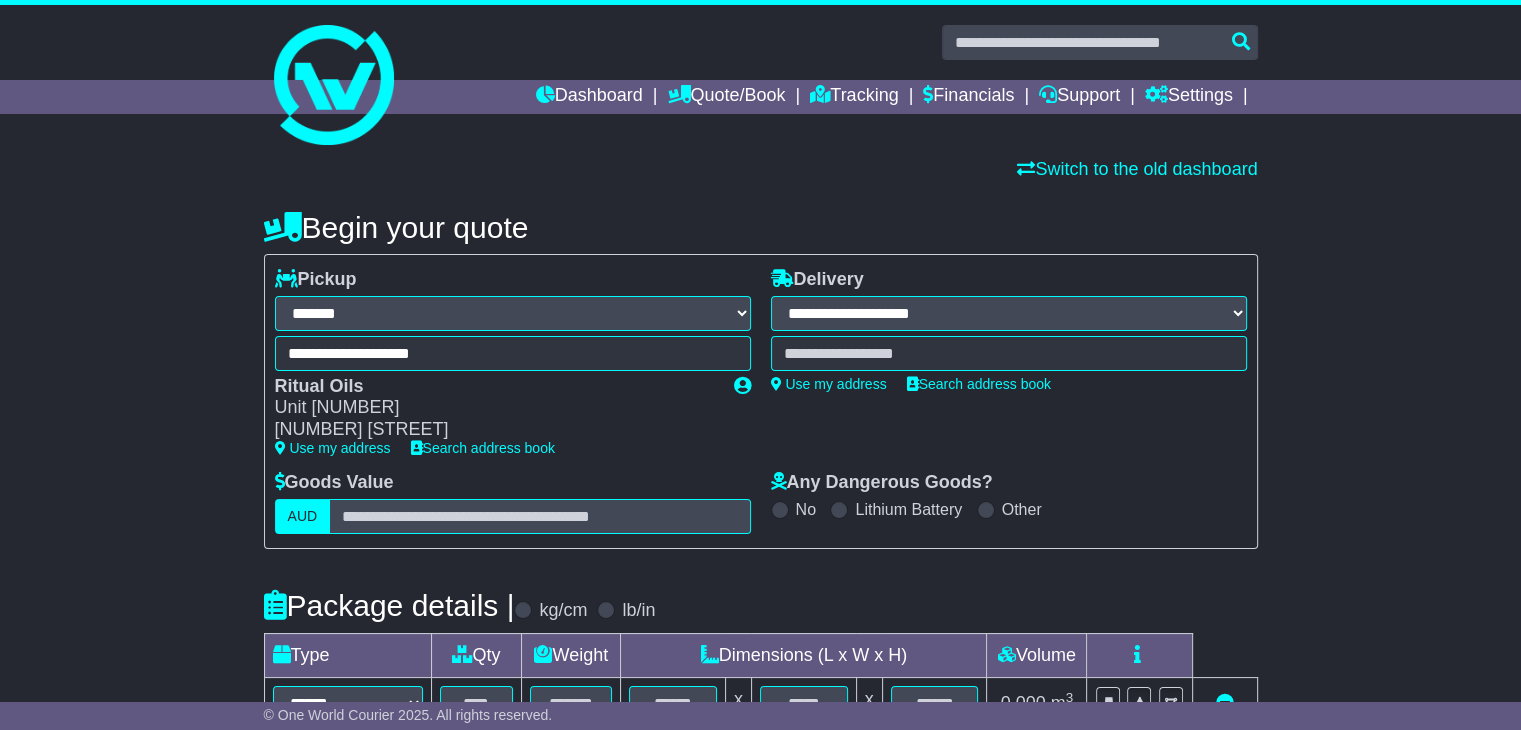 click at bounding box center (1009, 353) 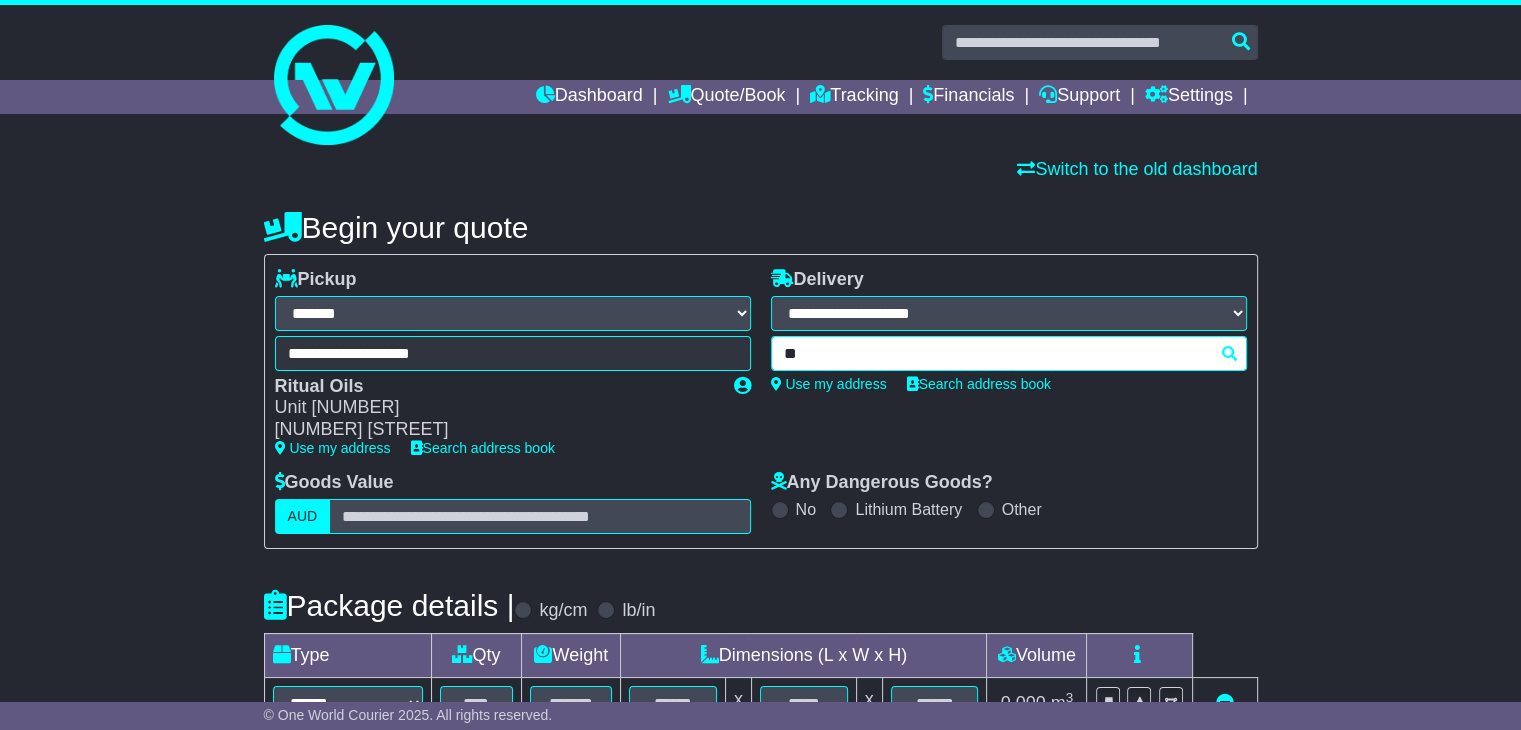 type on "*" 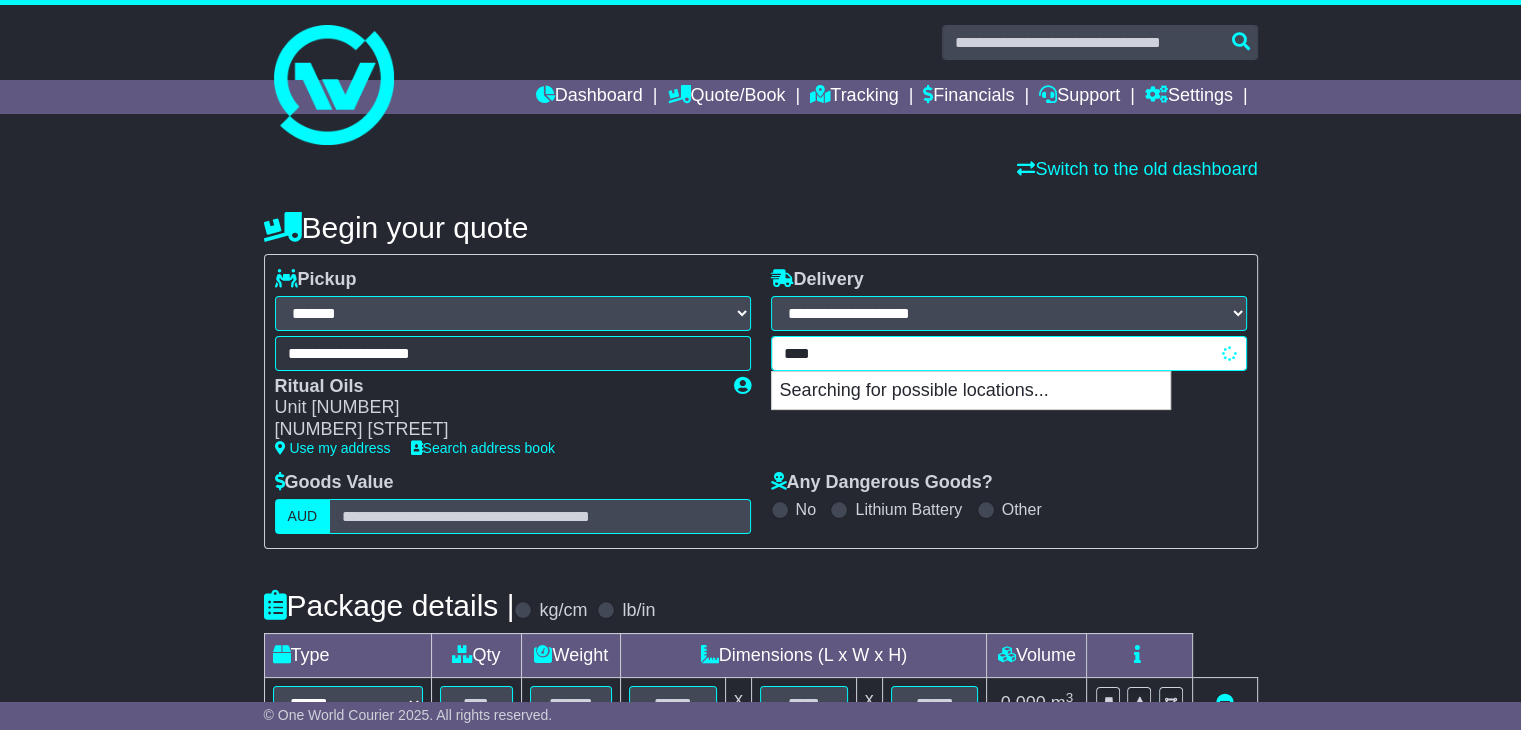 type on "*****" 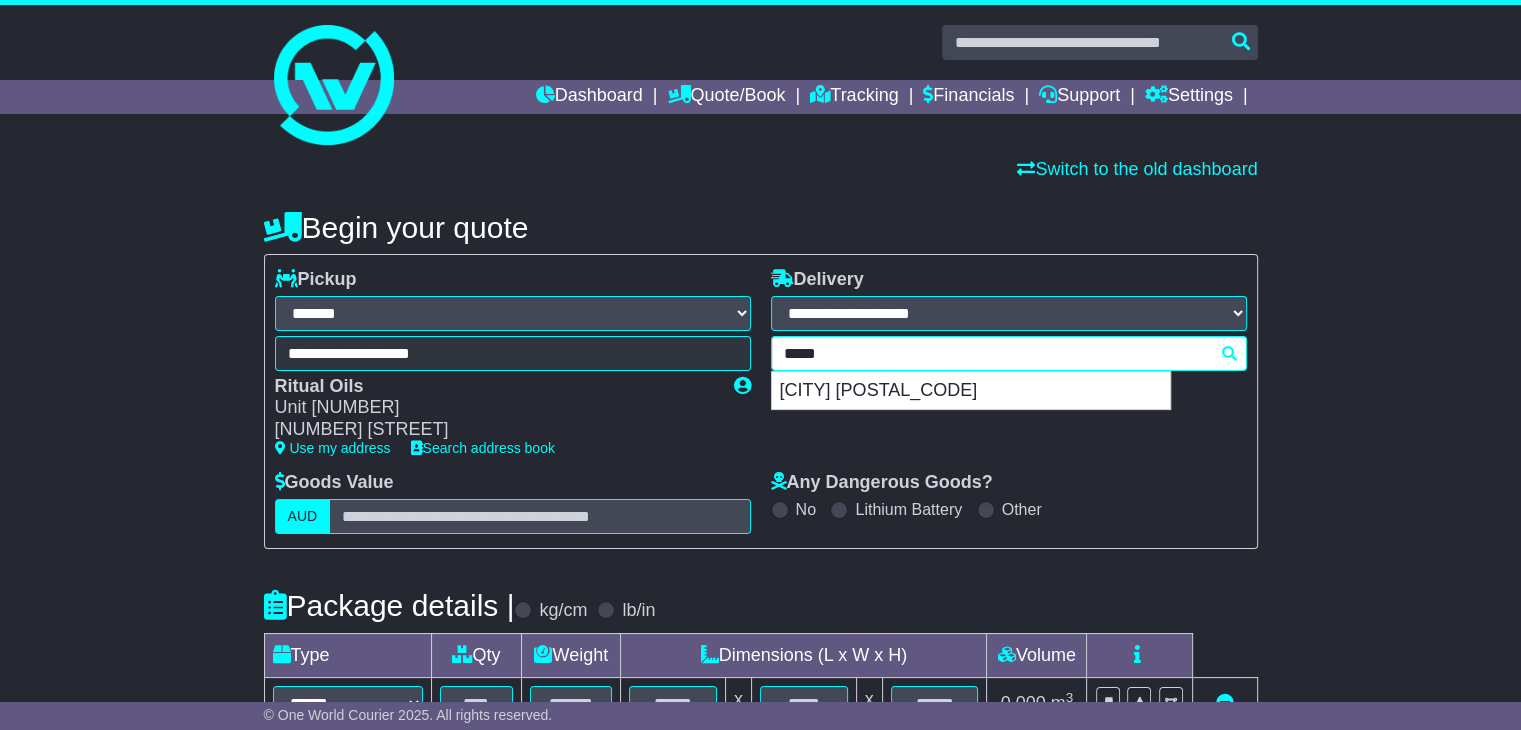 type on "*******" 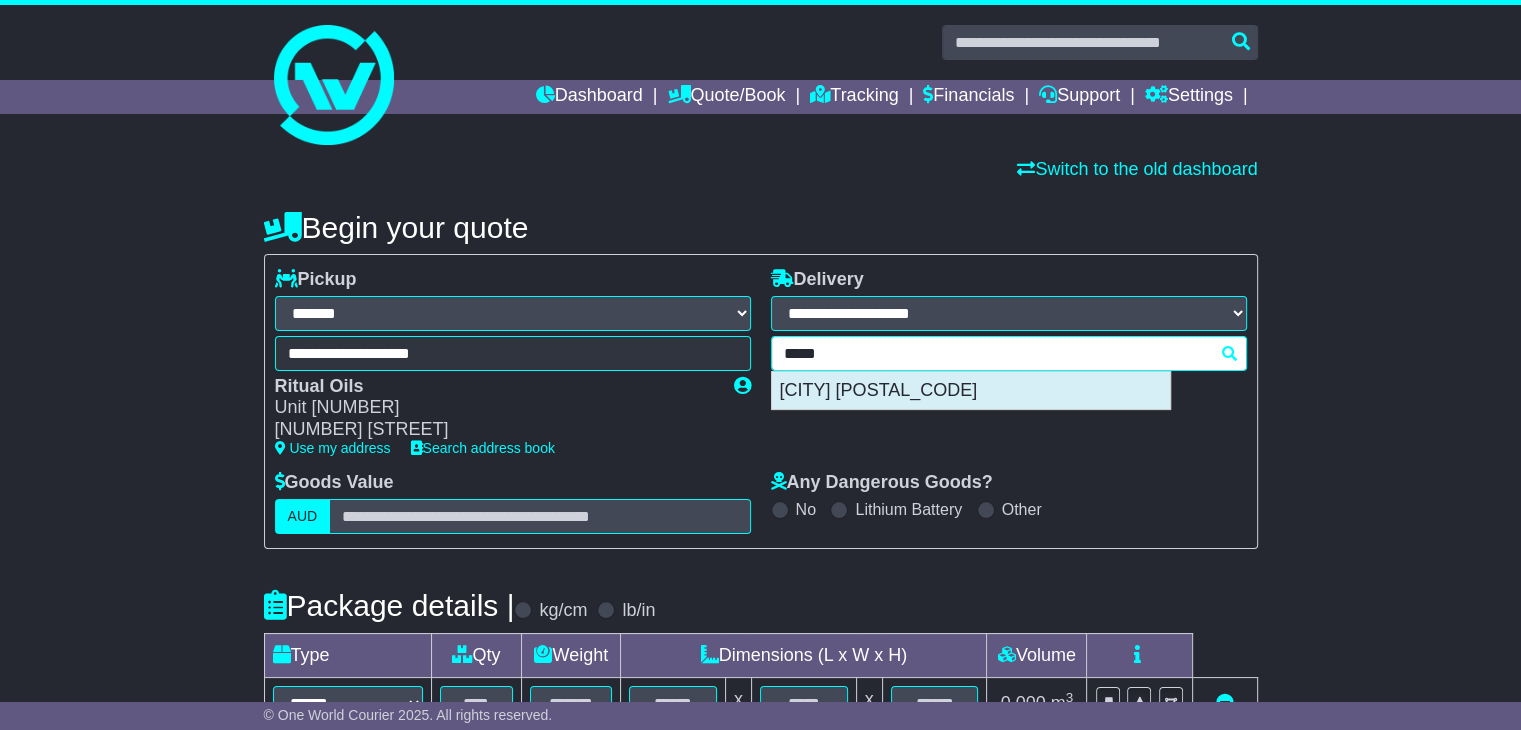 click on "[CITY] [POSTAL_CODE]" at bounding box center (971, 391) 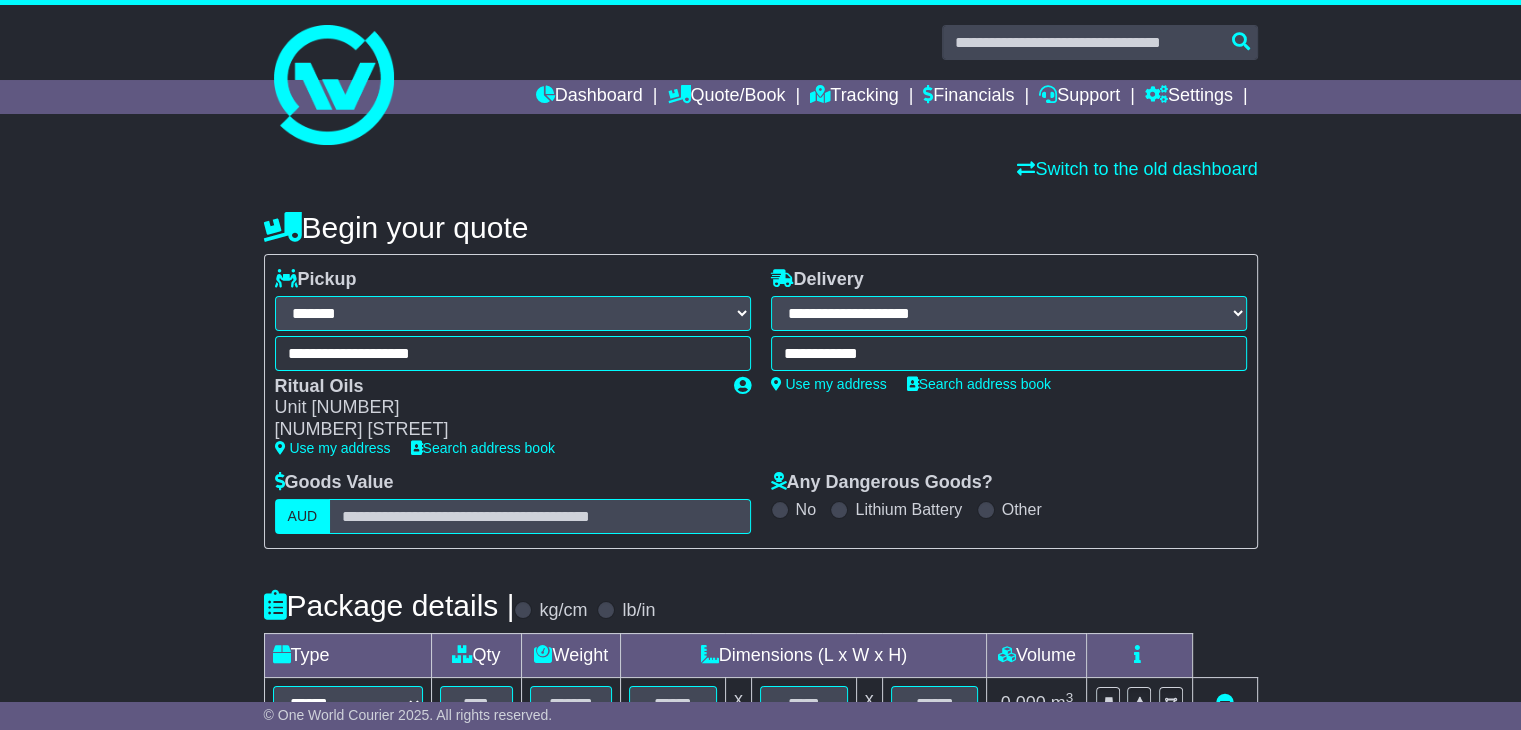 type on "**********" 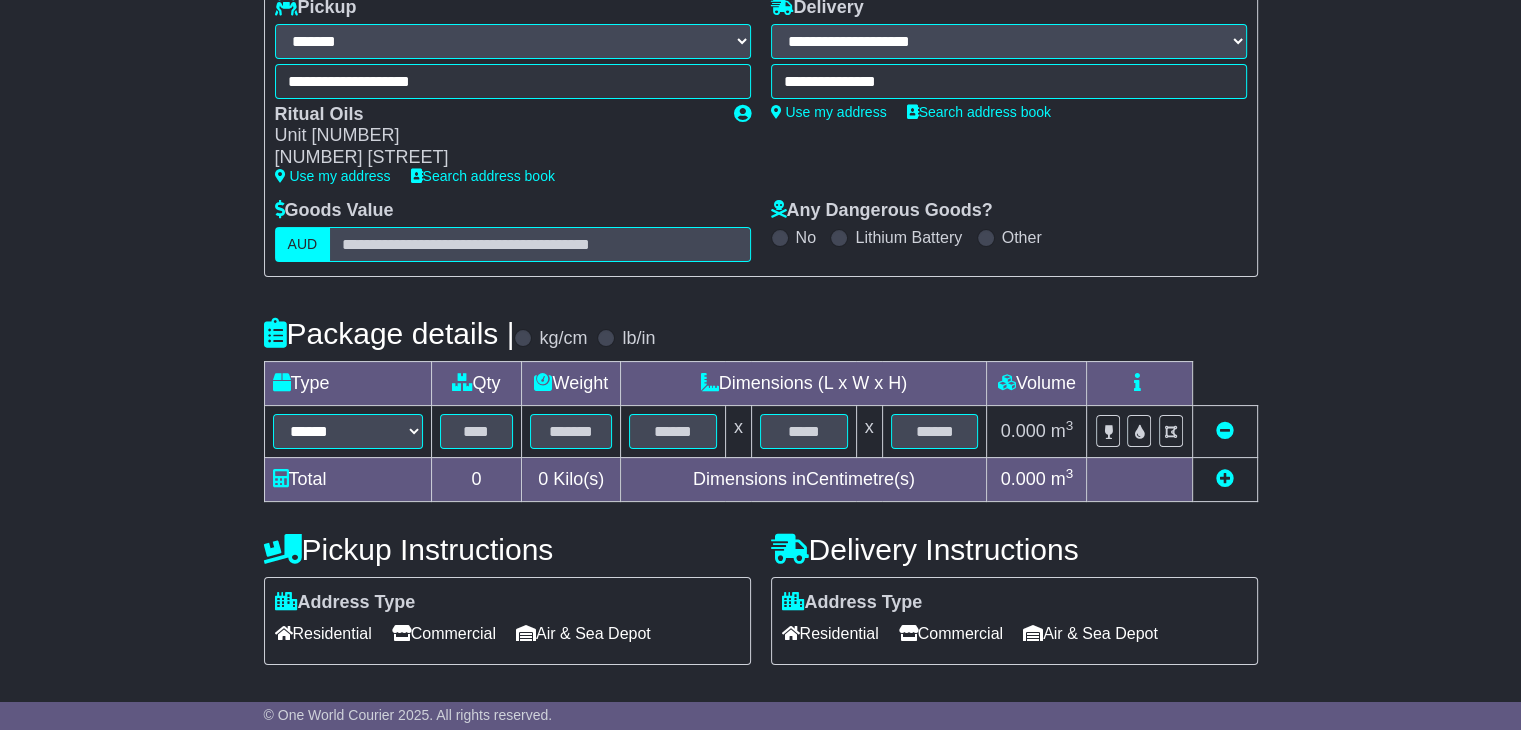scroll, scrollTop: 300, scrollLeft: 0, axis: vertical 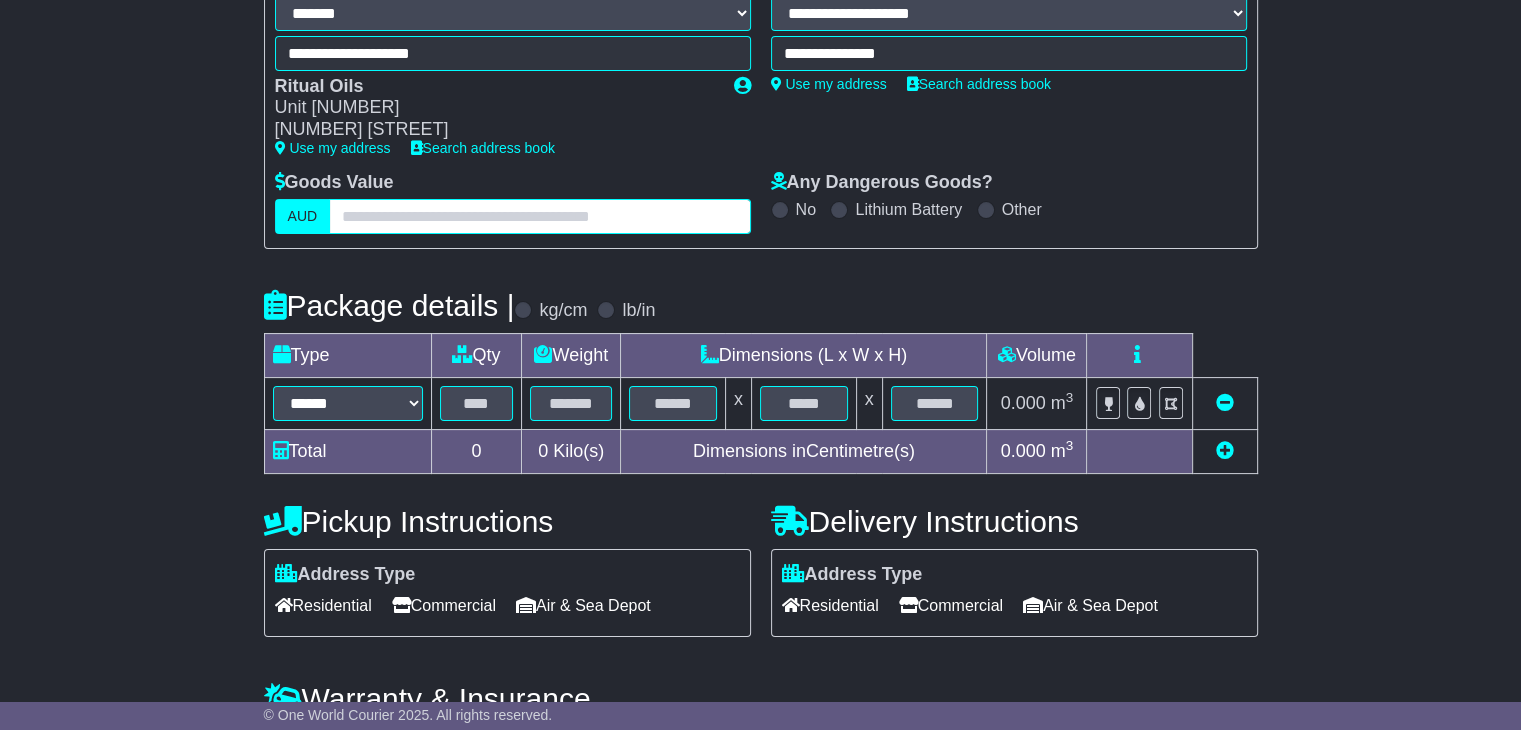 click at bounding box center [539, 216] 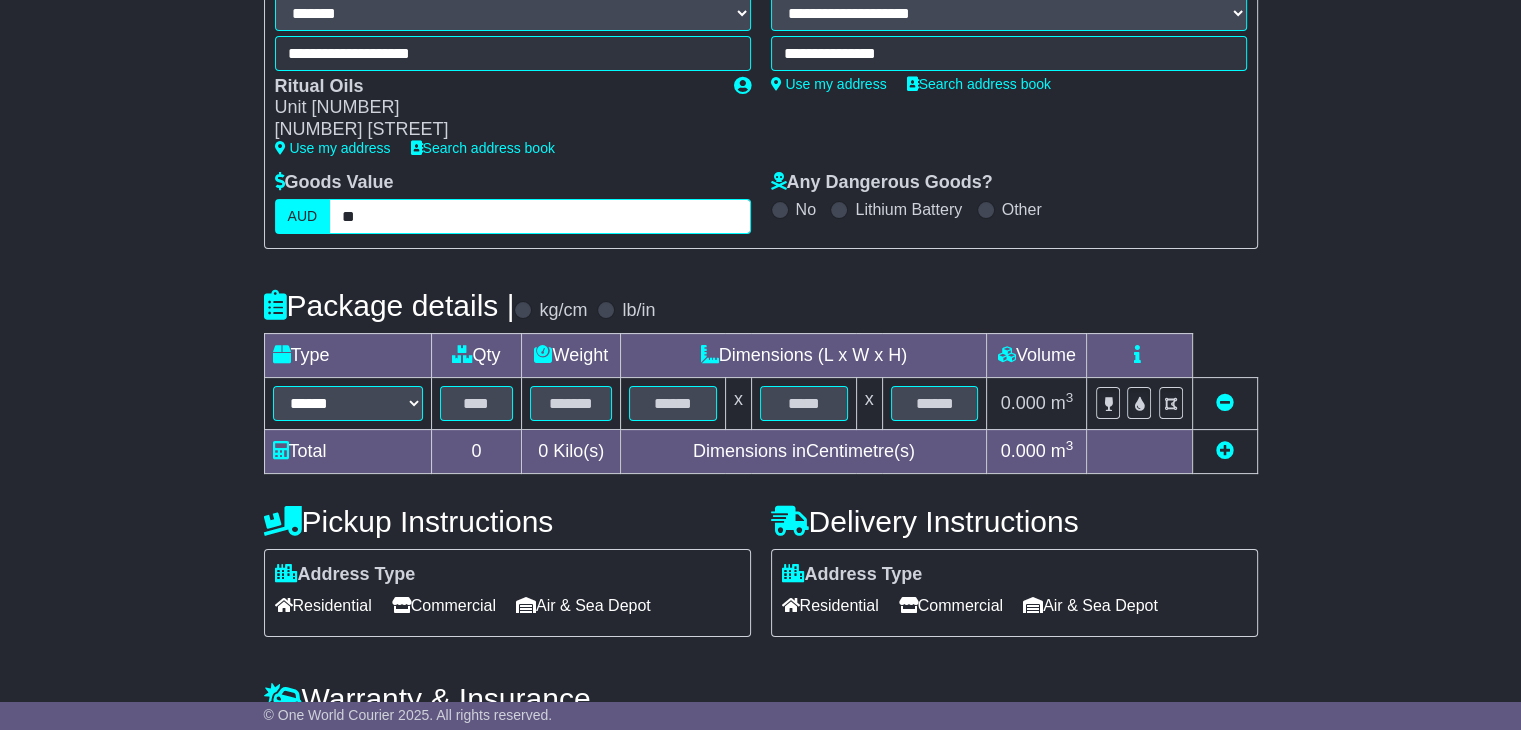 type on "**" 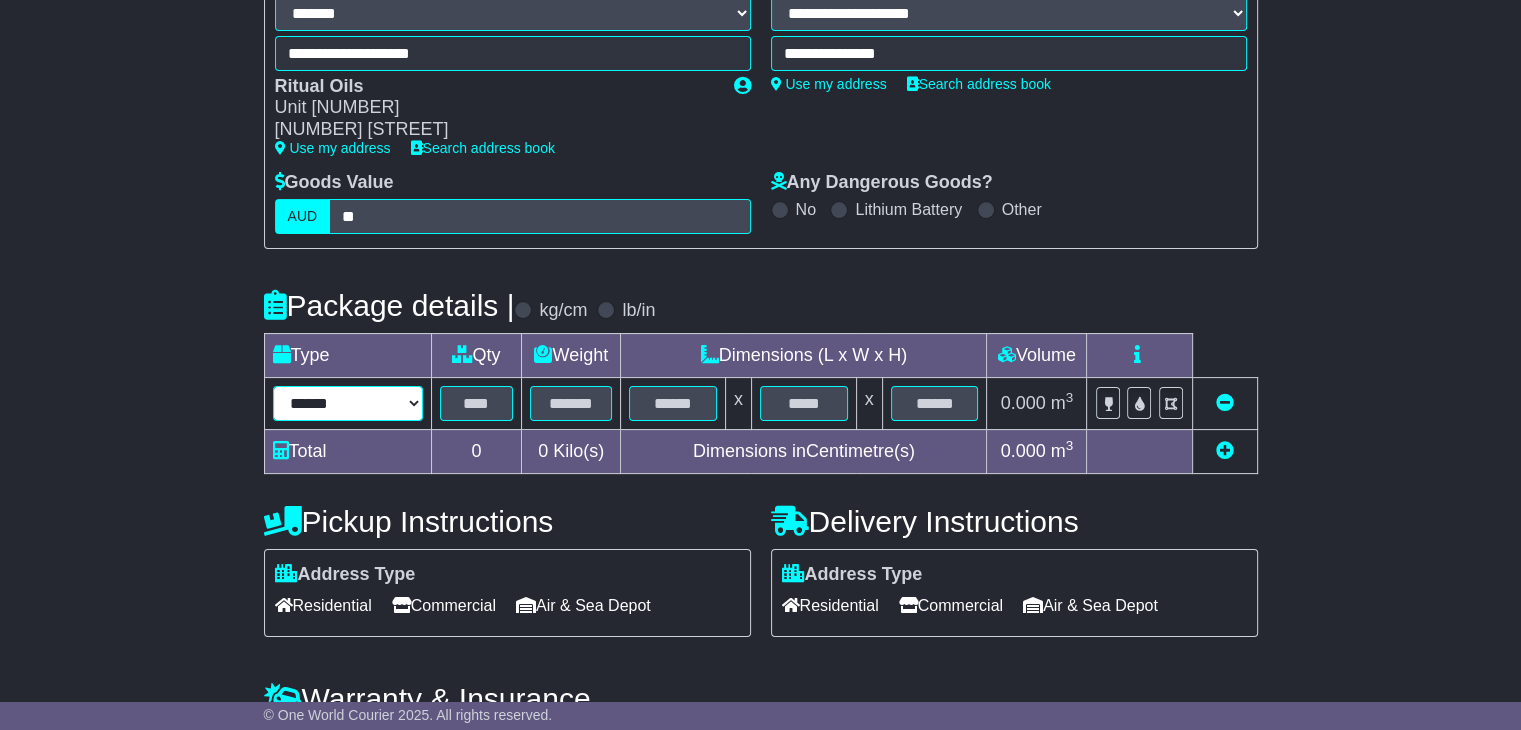 click on "****** ****** *** ******** ***** **** **** ****** *** *******" at bounding box center [348, 403] 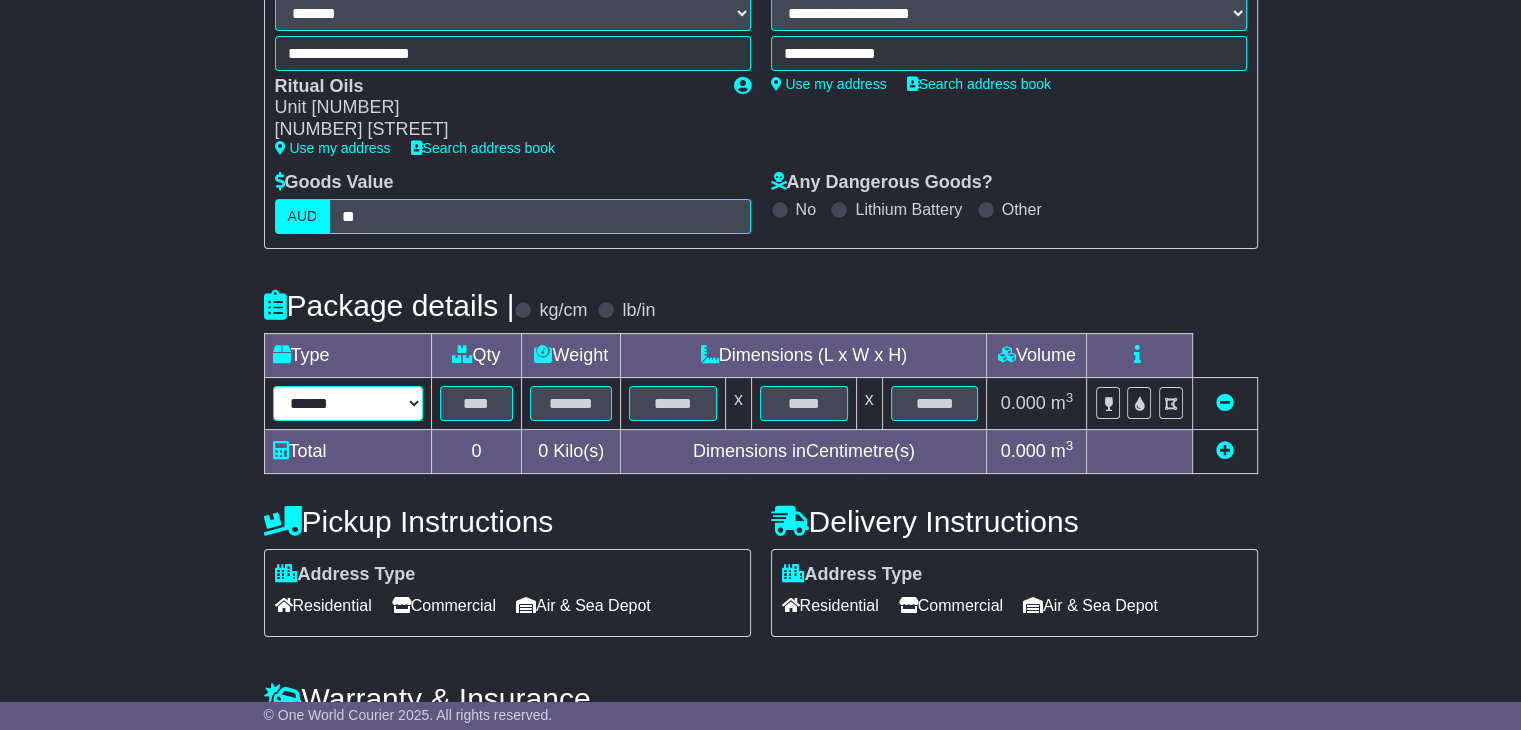 select on "*****" 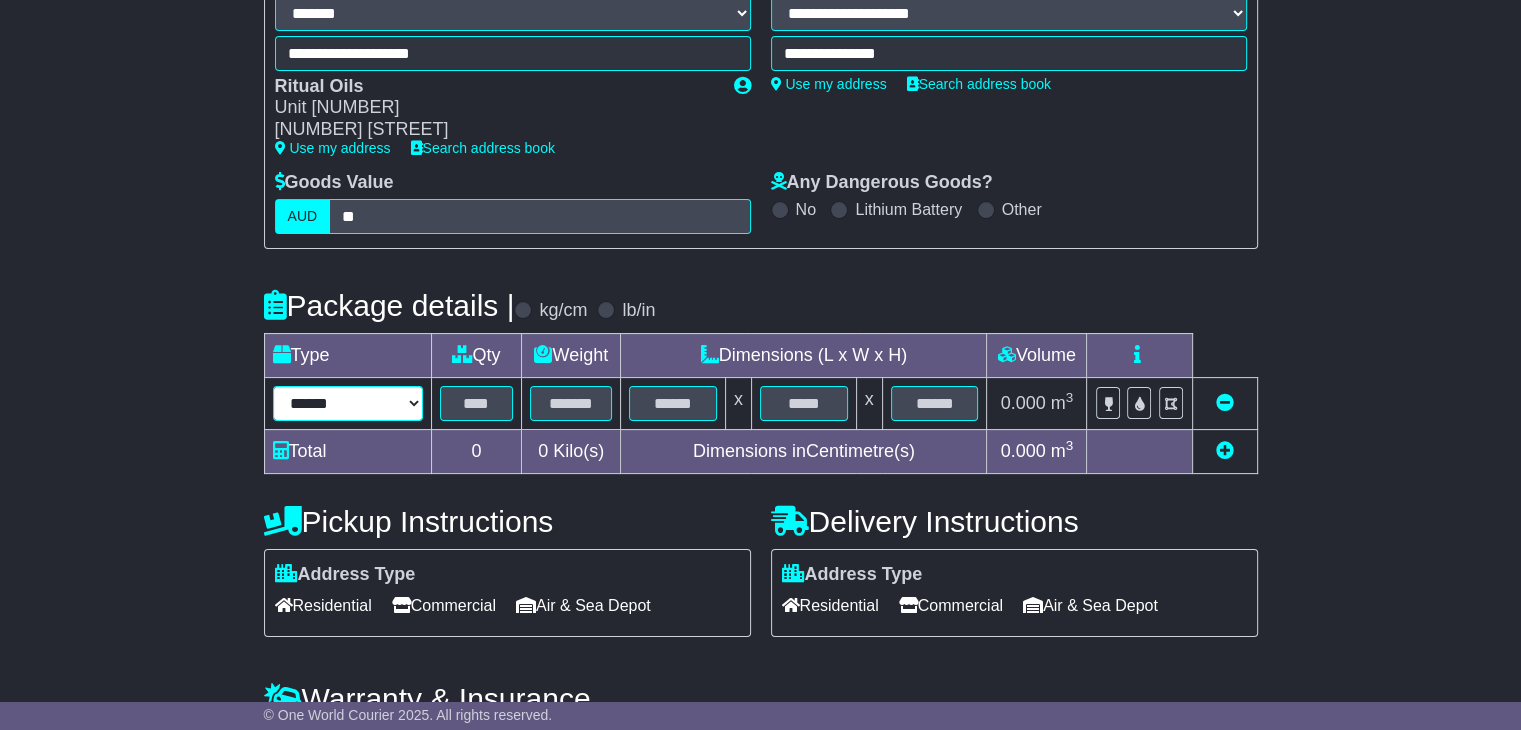 click on "****** ****** *** ******** ***** **** **** ****** *** *******" at bounding box center (348, 403) 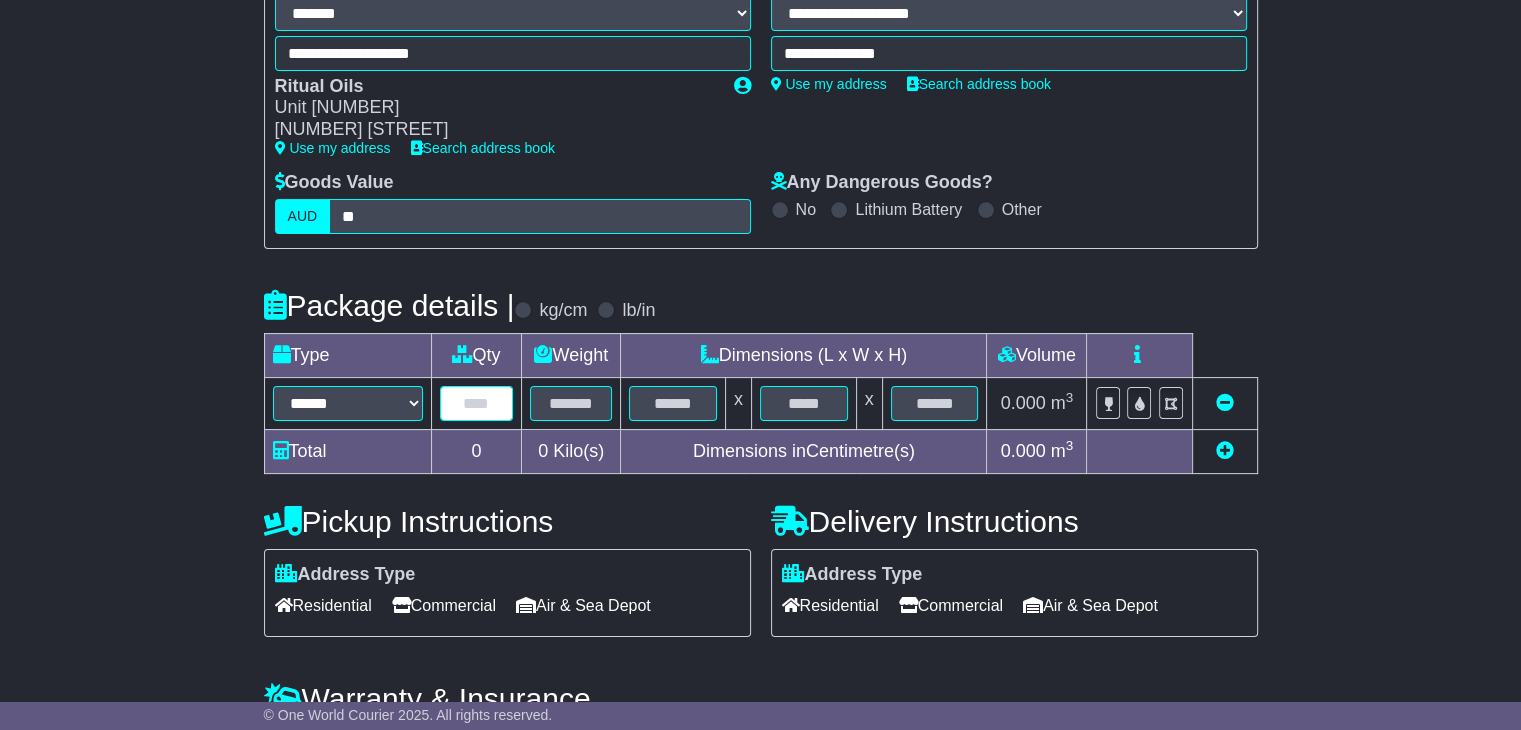 click at bounding box center (477, 403) 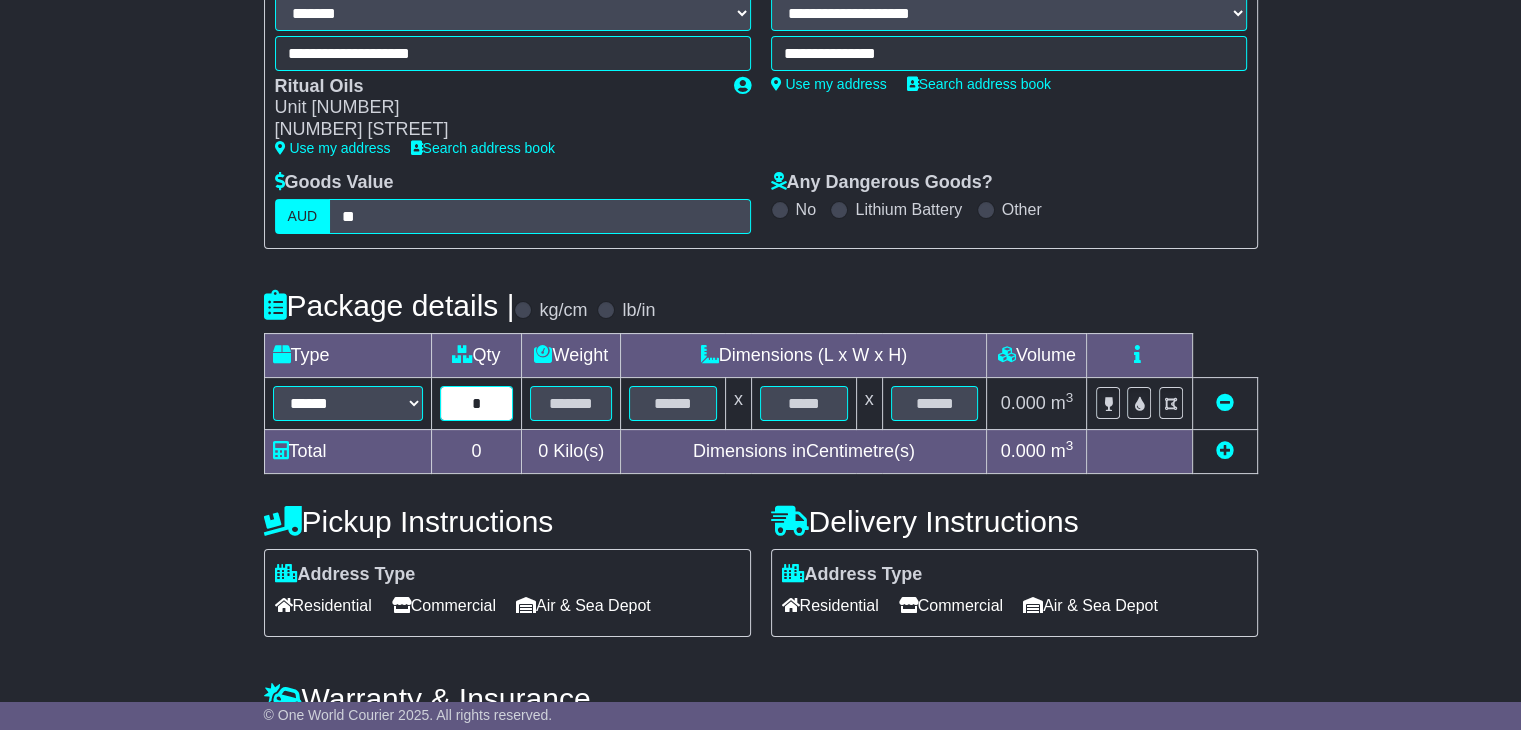 type on "*" 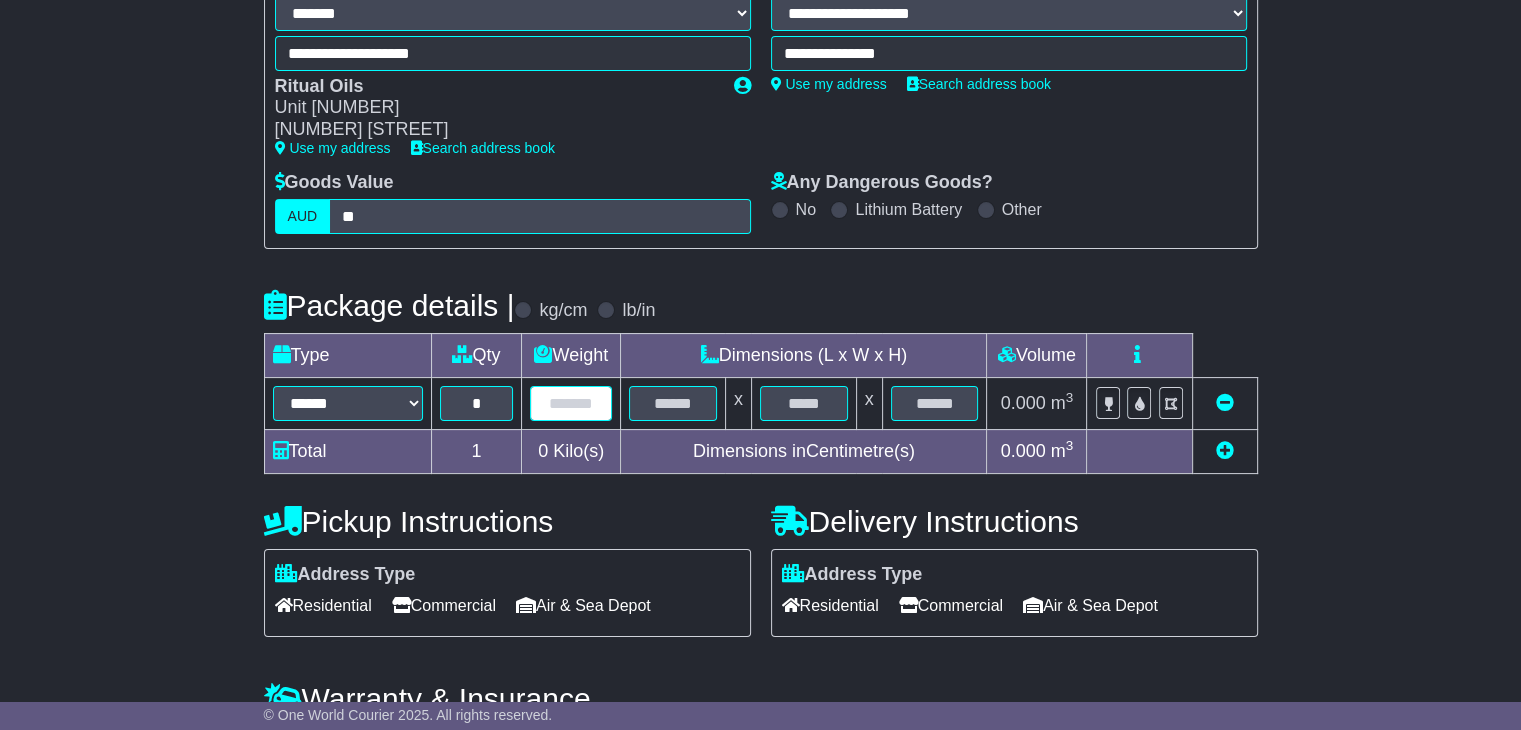 click at bounding box center (571, 403) 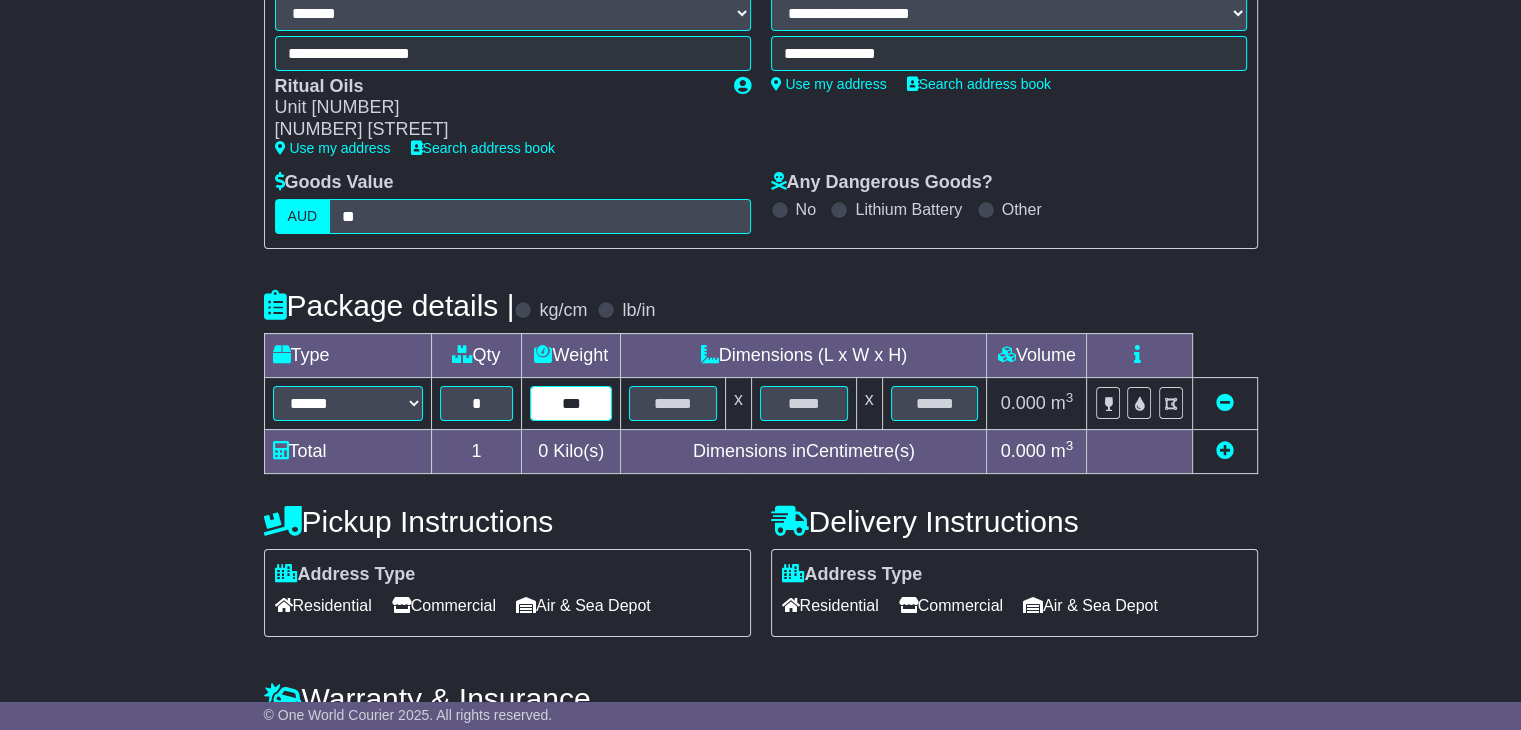 type on "***" 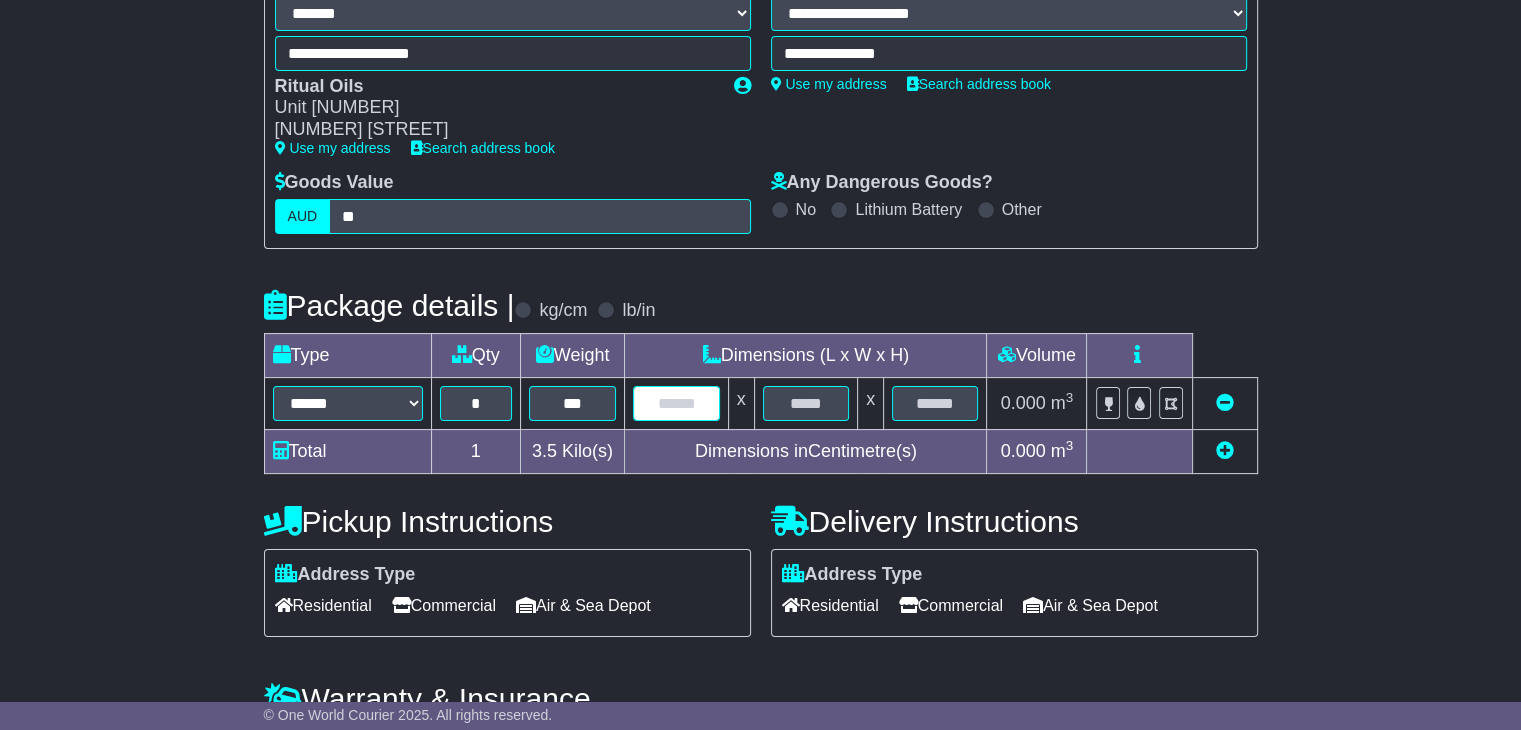 click at bounding box center [676, 403] 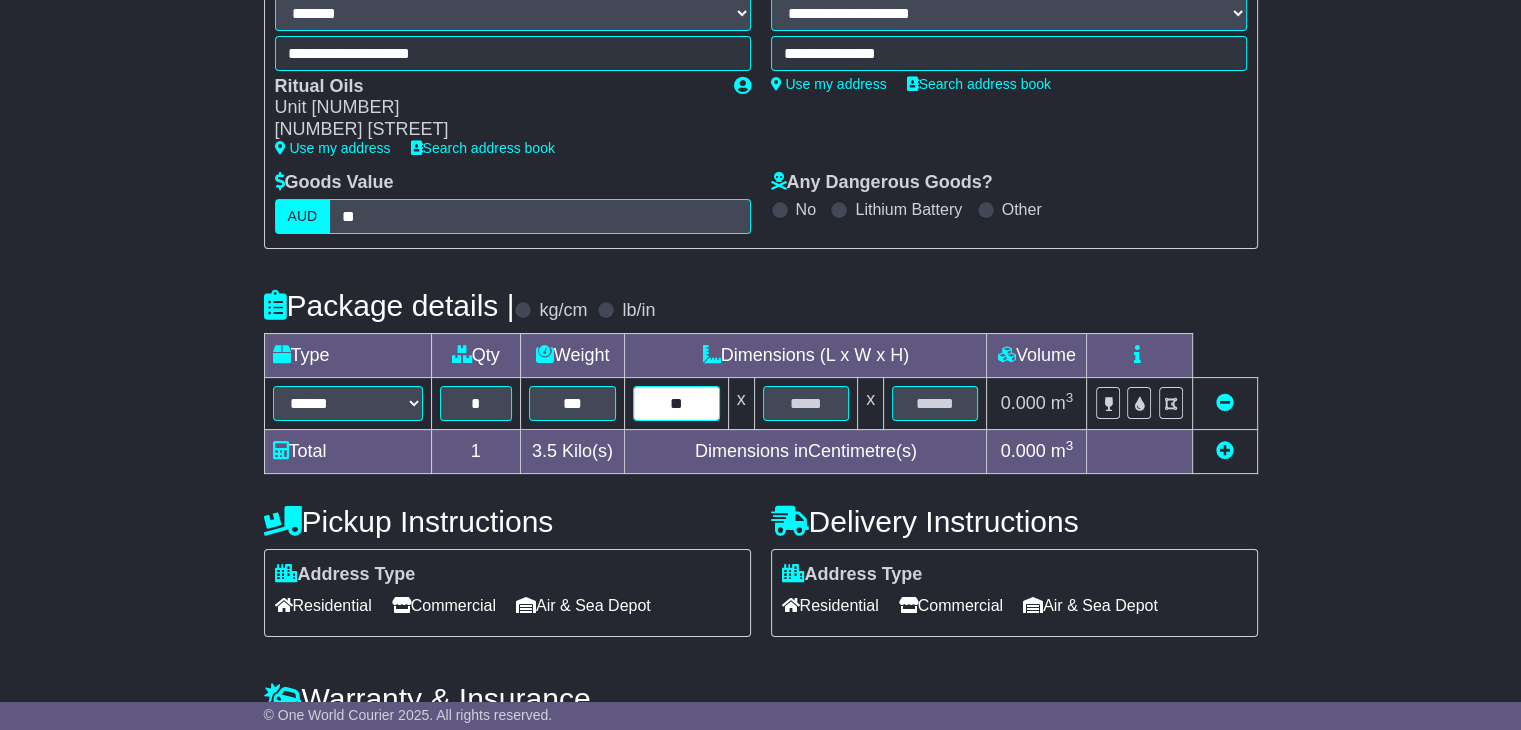 type on "**" 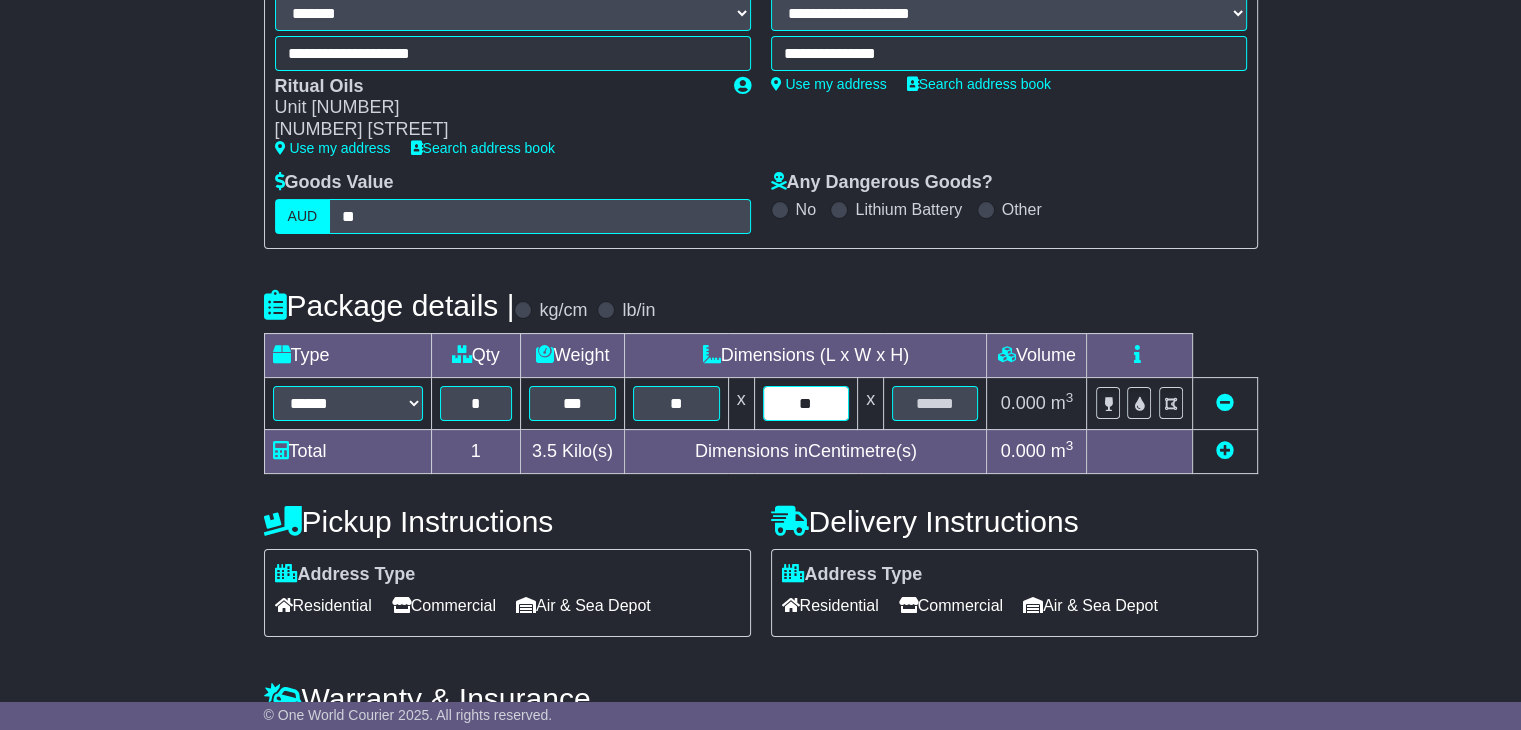 type on "**" 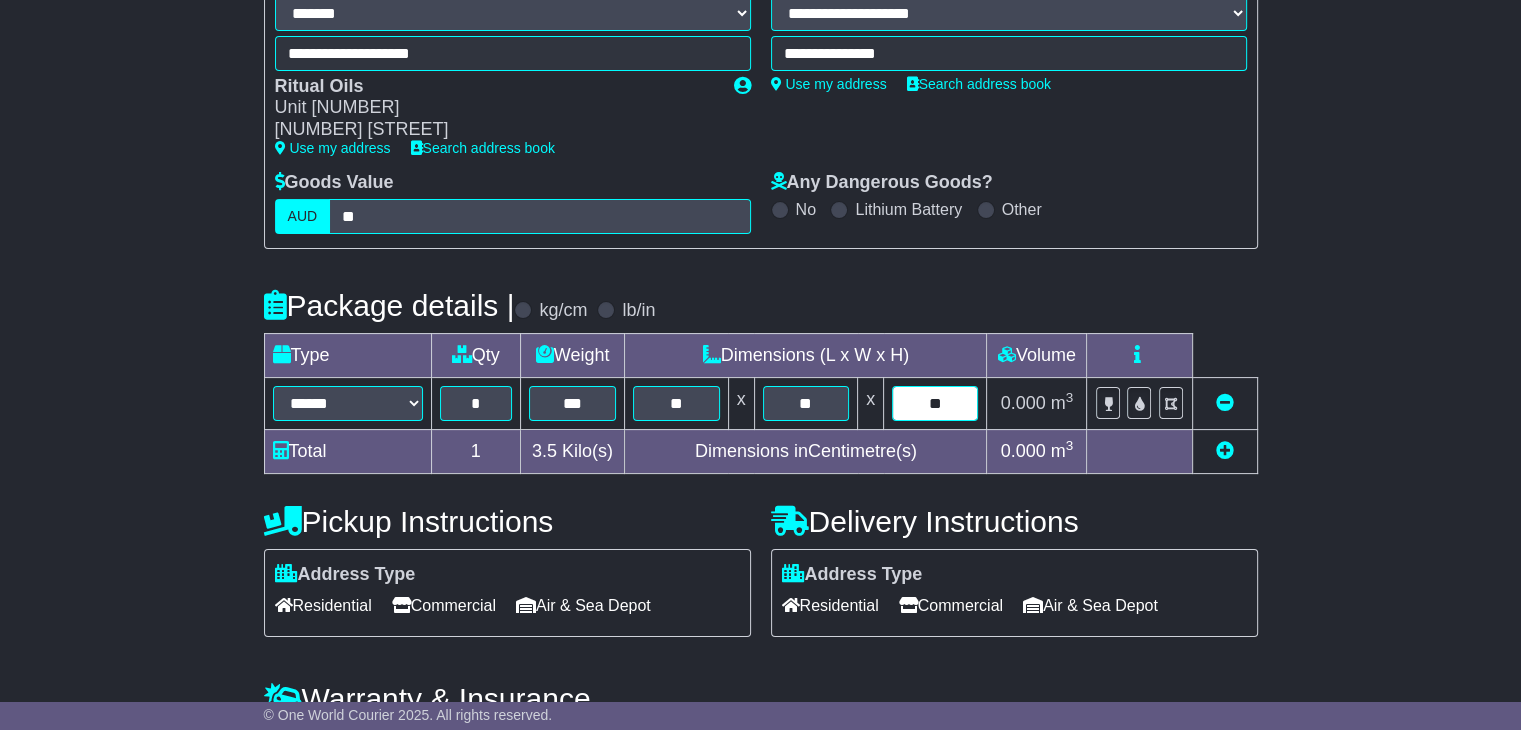 type on "**" 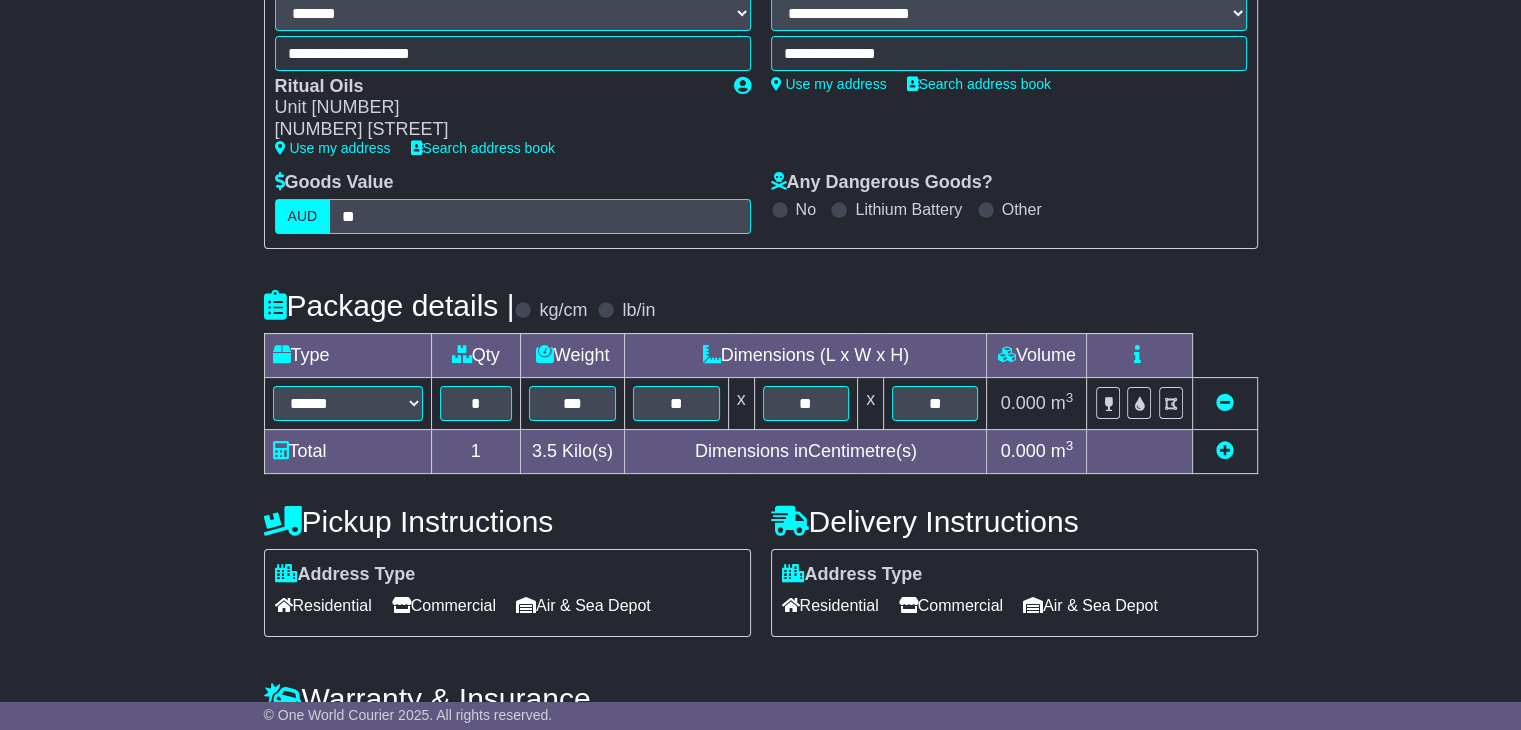 scroll, scrollTop: 648, scrollLeft: 0, axis: vertical 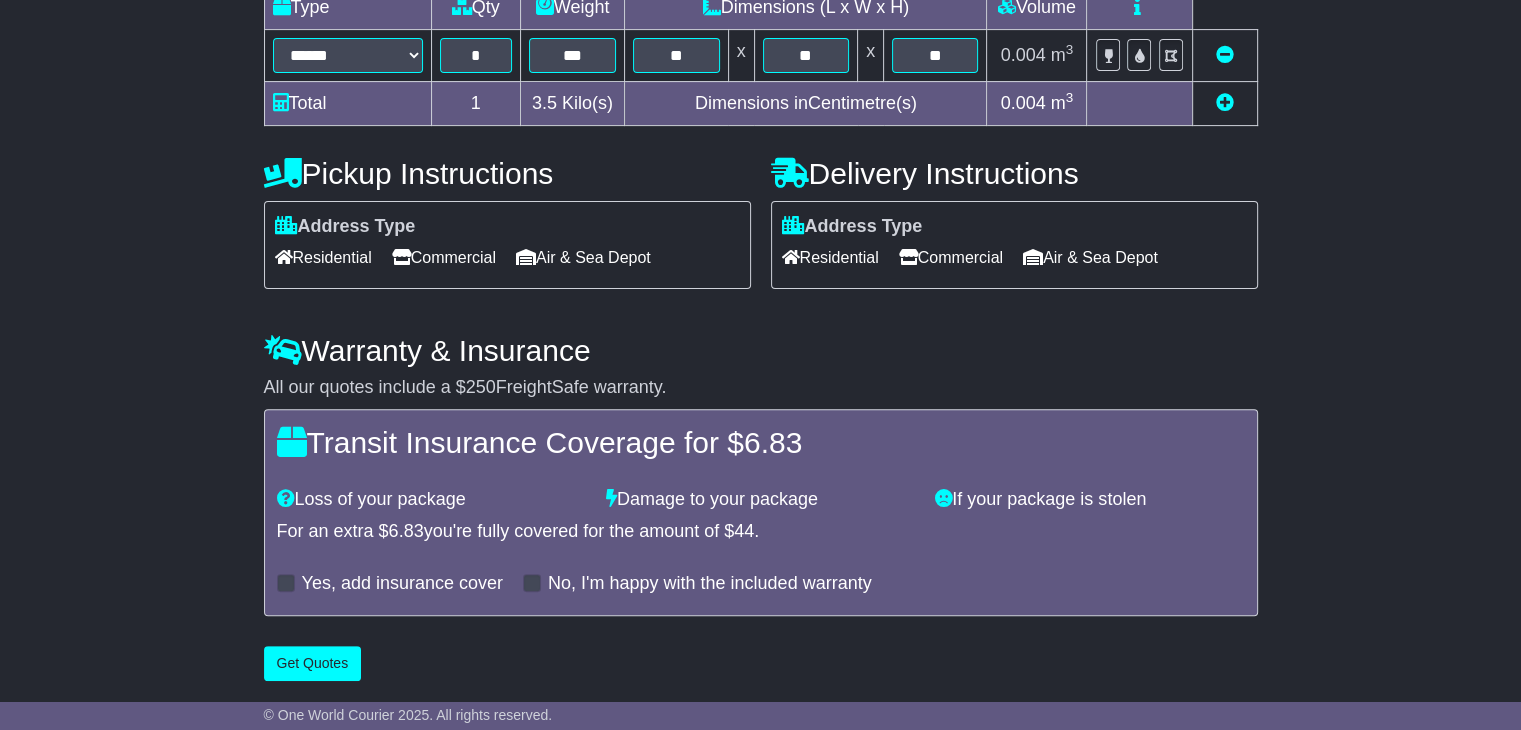 click on "Residential" at bounding box center (830, 257) 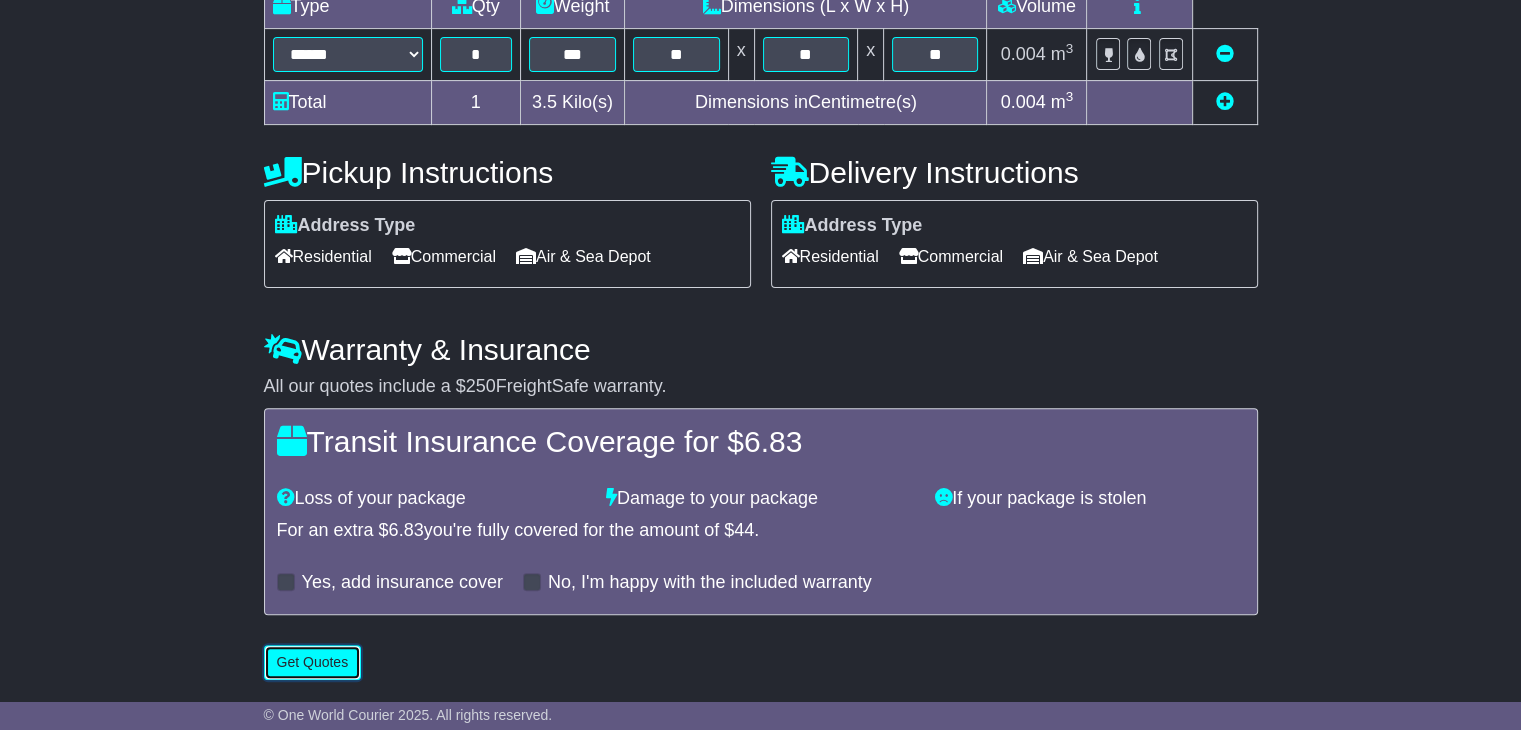 click on "Get Quotes" at bounding box center (313, 662) 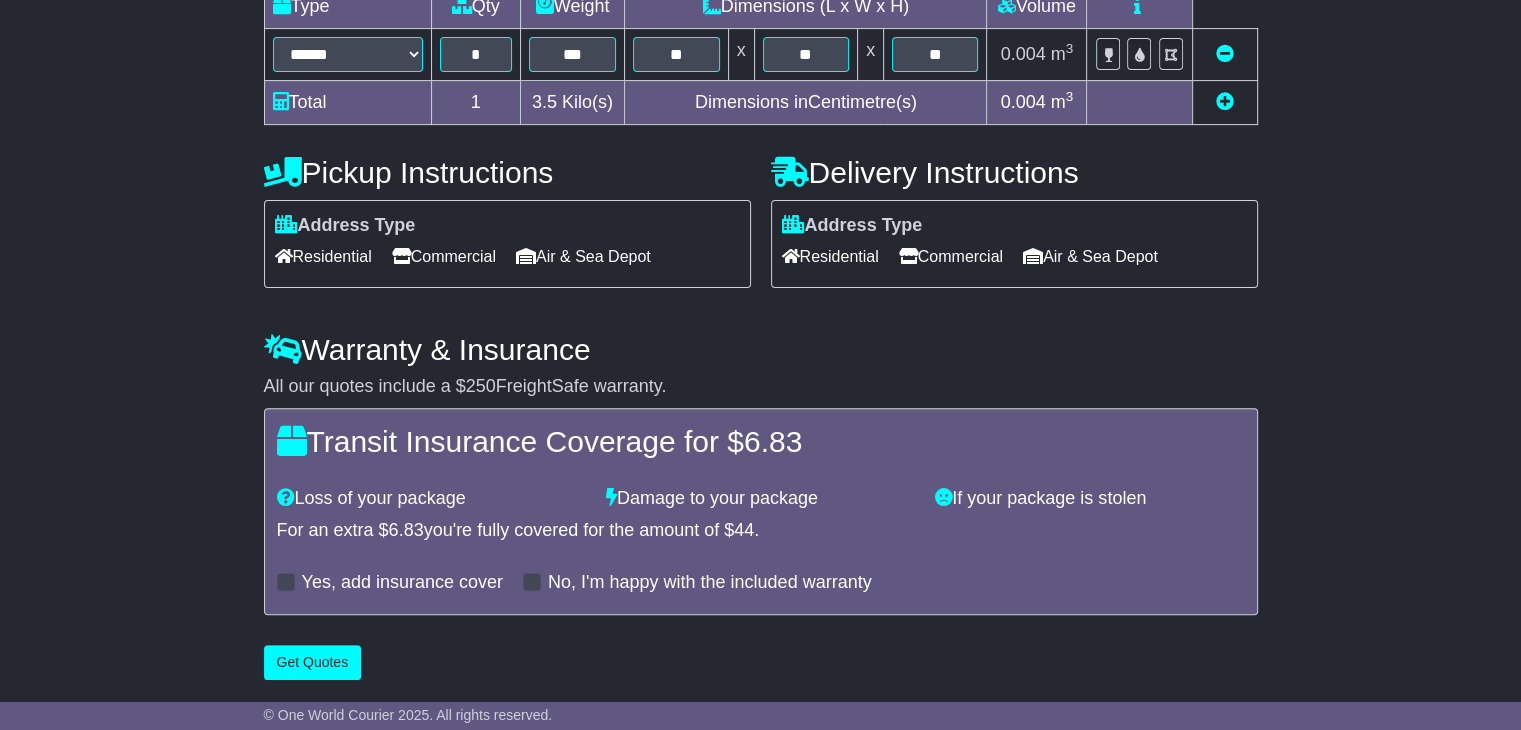 scroll, scrollTop: 0, scrollLeft: 0, axis: both 